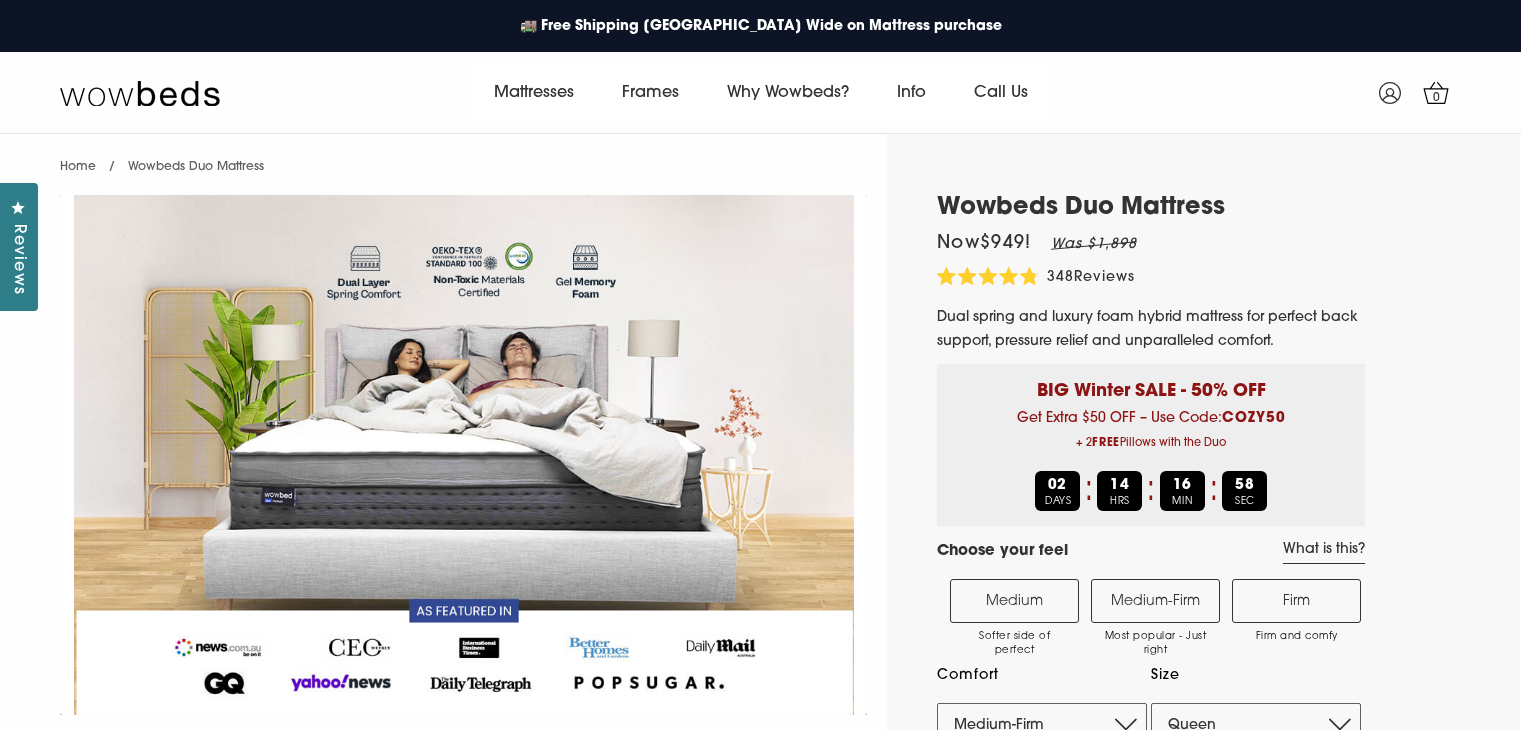 select on "Medium-Firm" 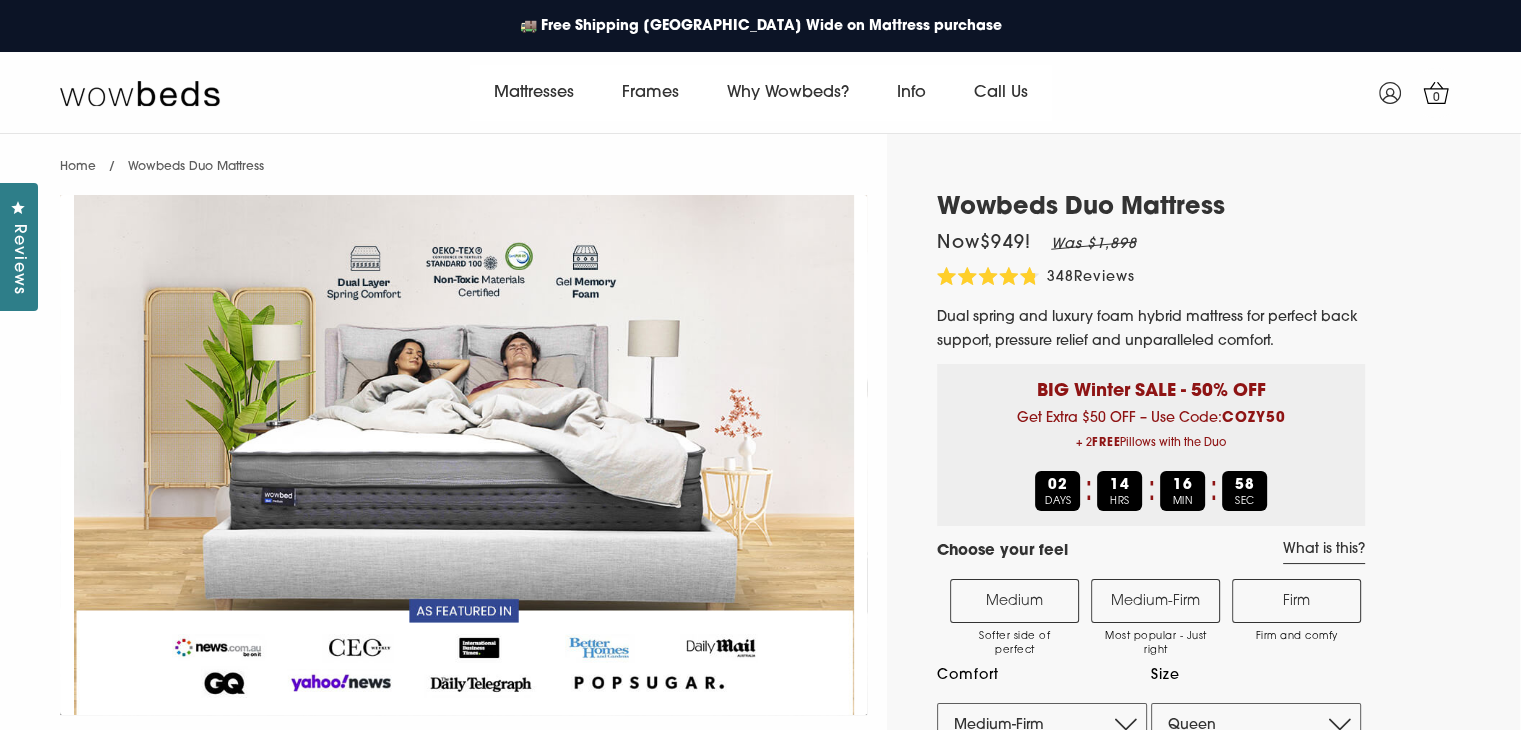 scroll, scrollTop: 0, scrollLeft: 0, axis: both 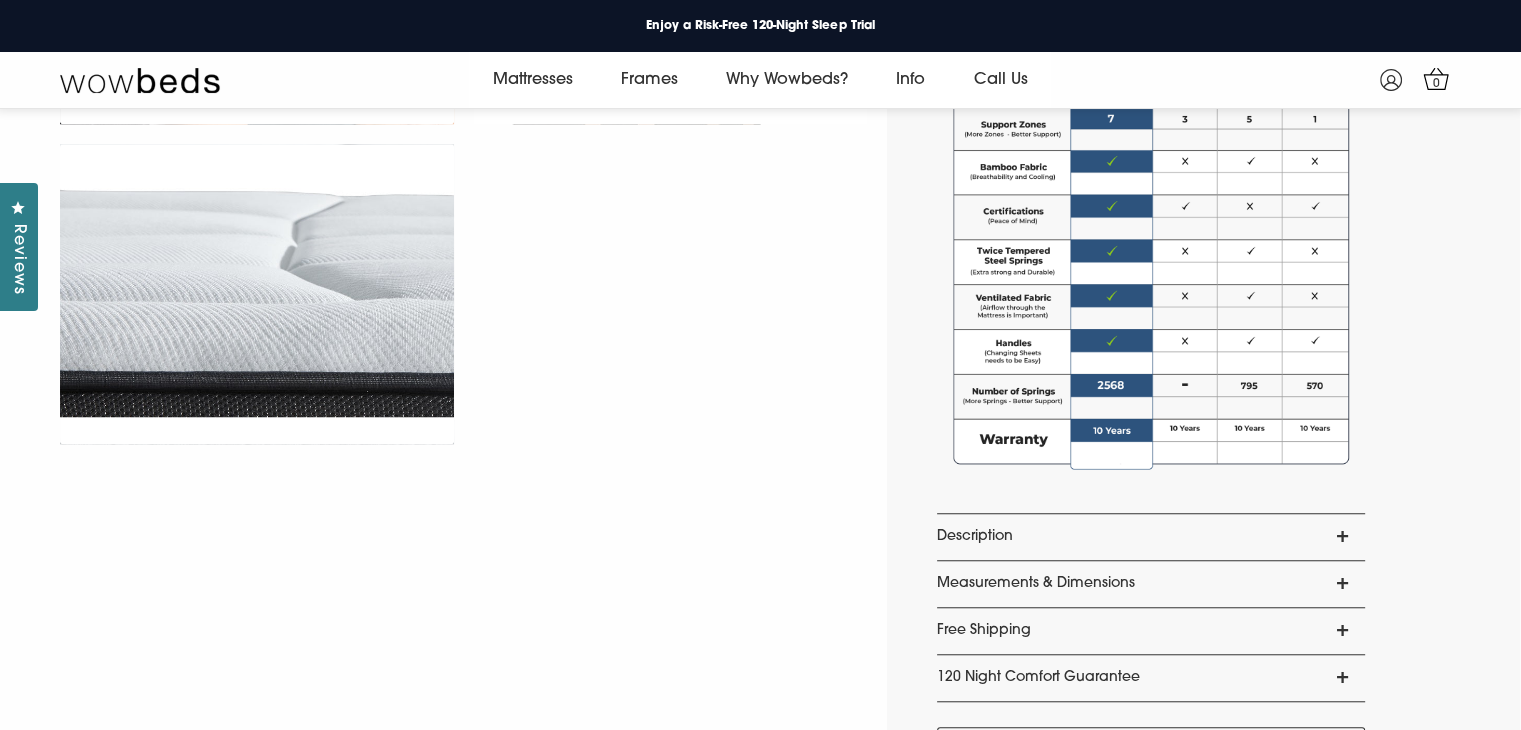 click on "Description" at bounding box center [1151, 537] 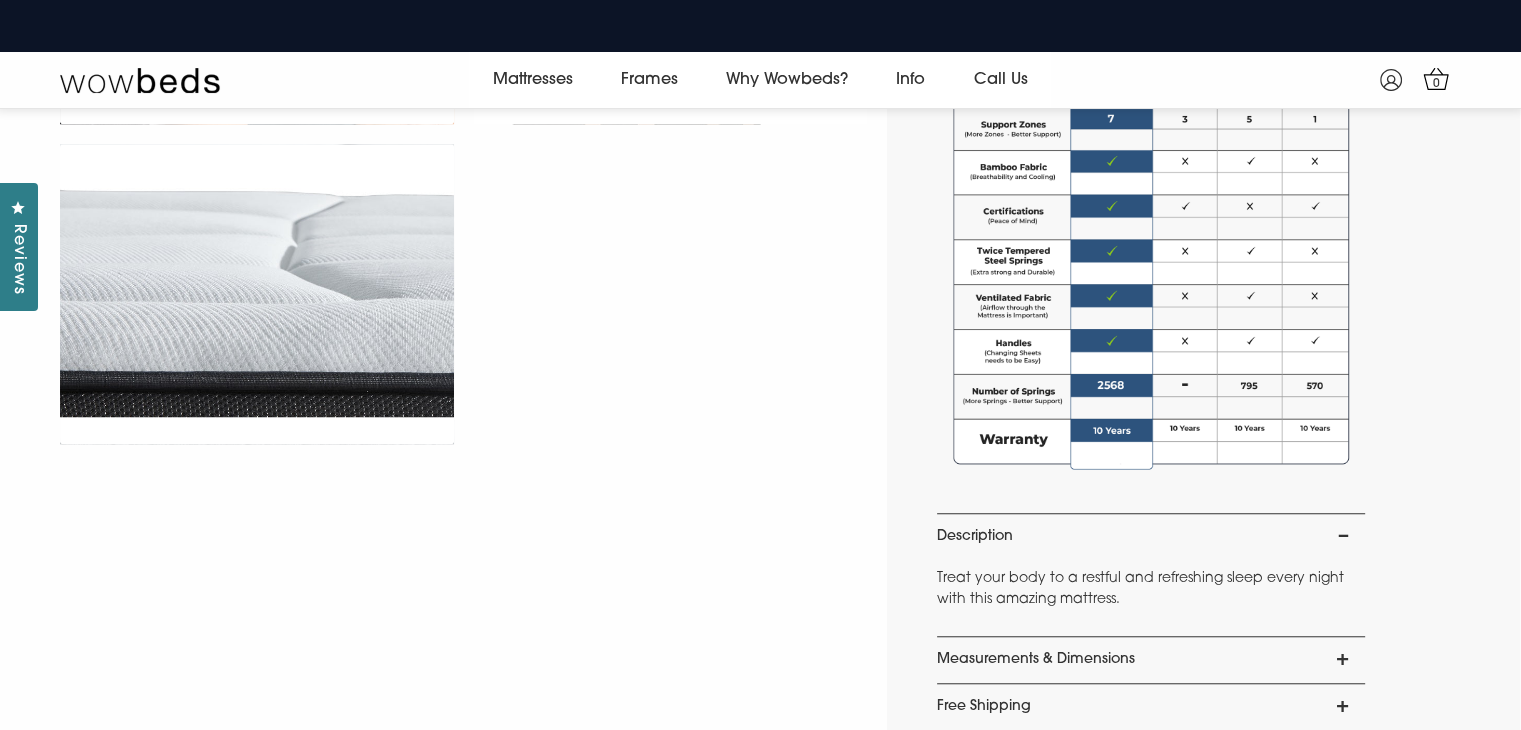 click on "Description" at bounding box center [1151, 537] 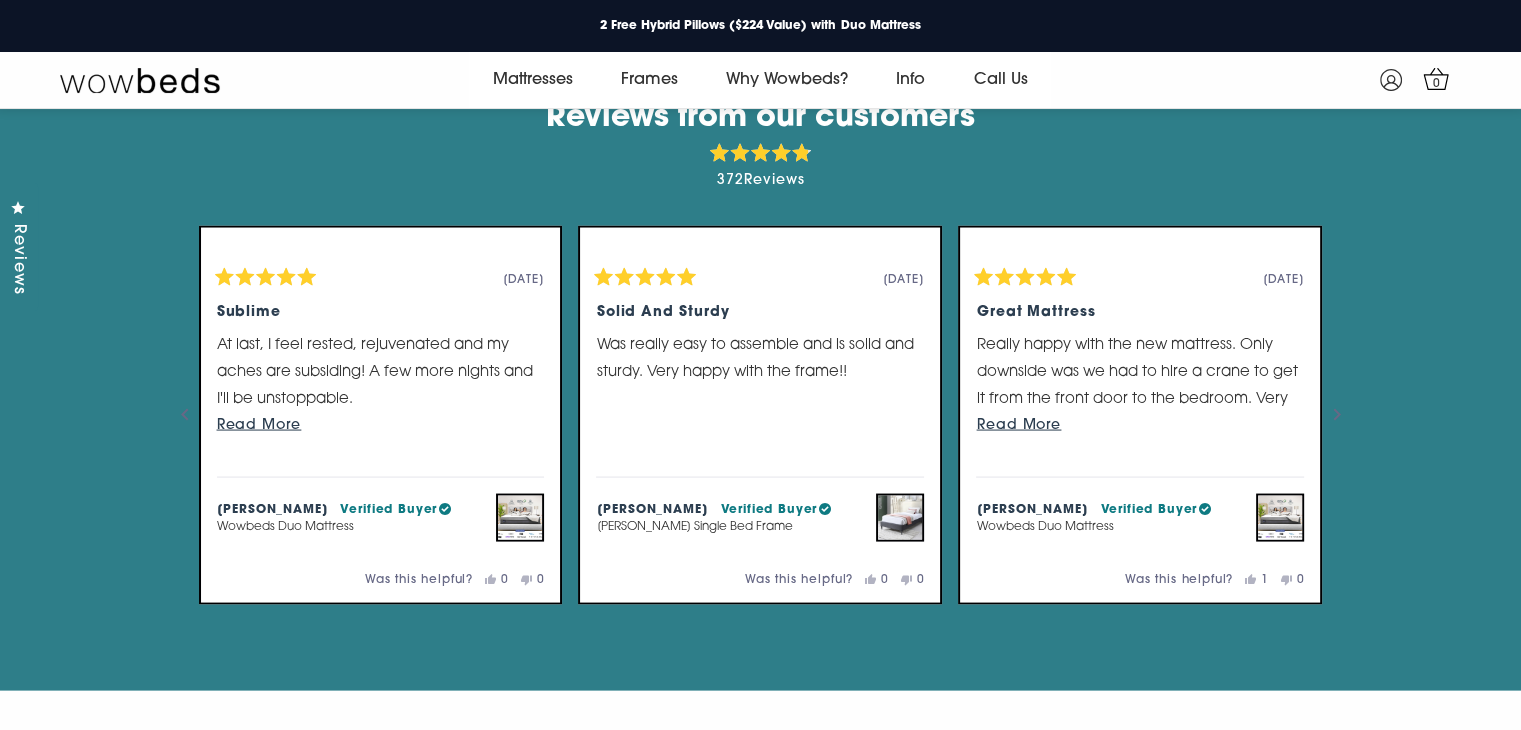 scroll, scrollTop: 3848, scrollLeft: 0, axis: vertical 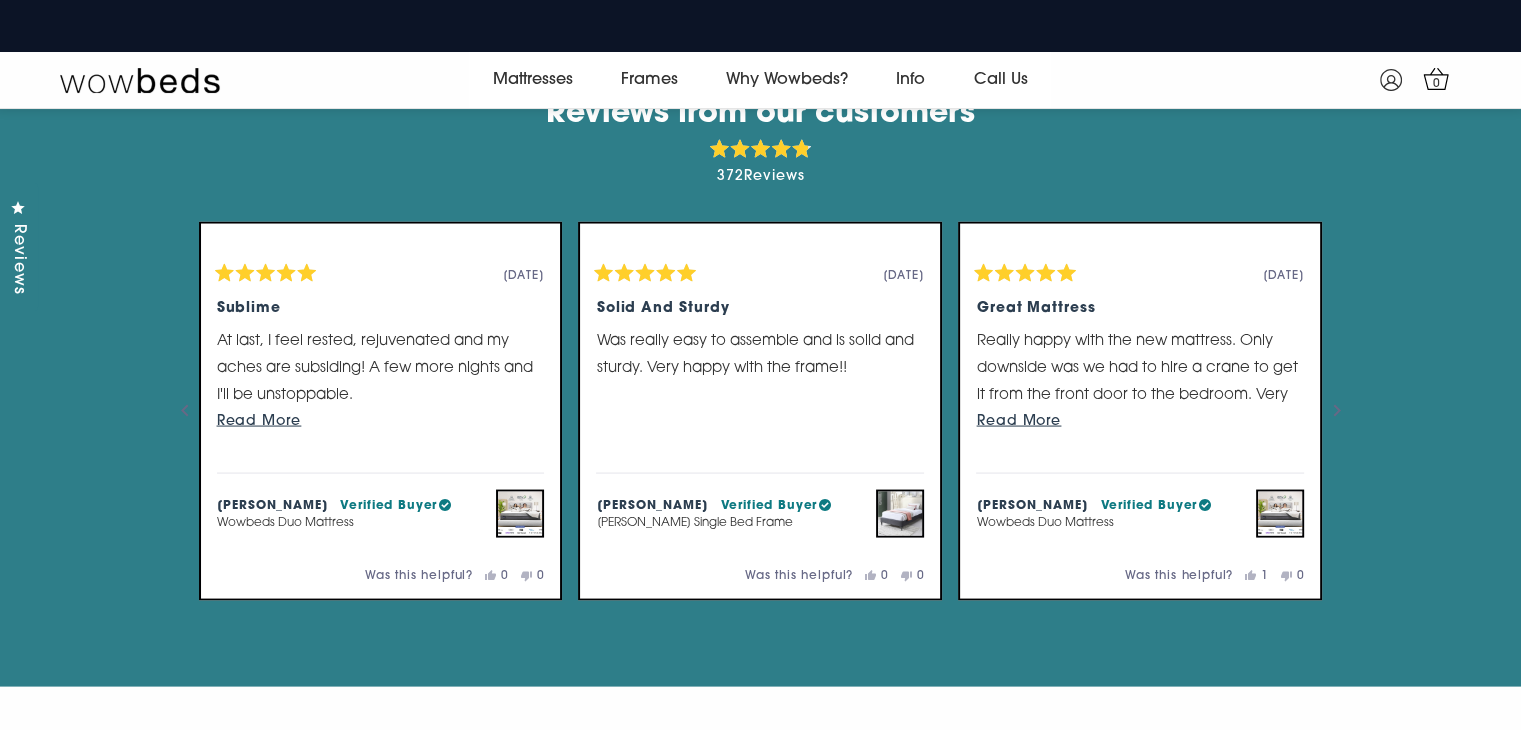 click on "Read More" at bounding box center [1018, 421] 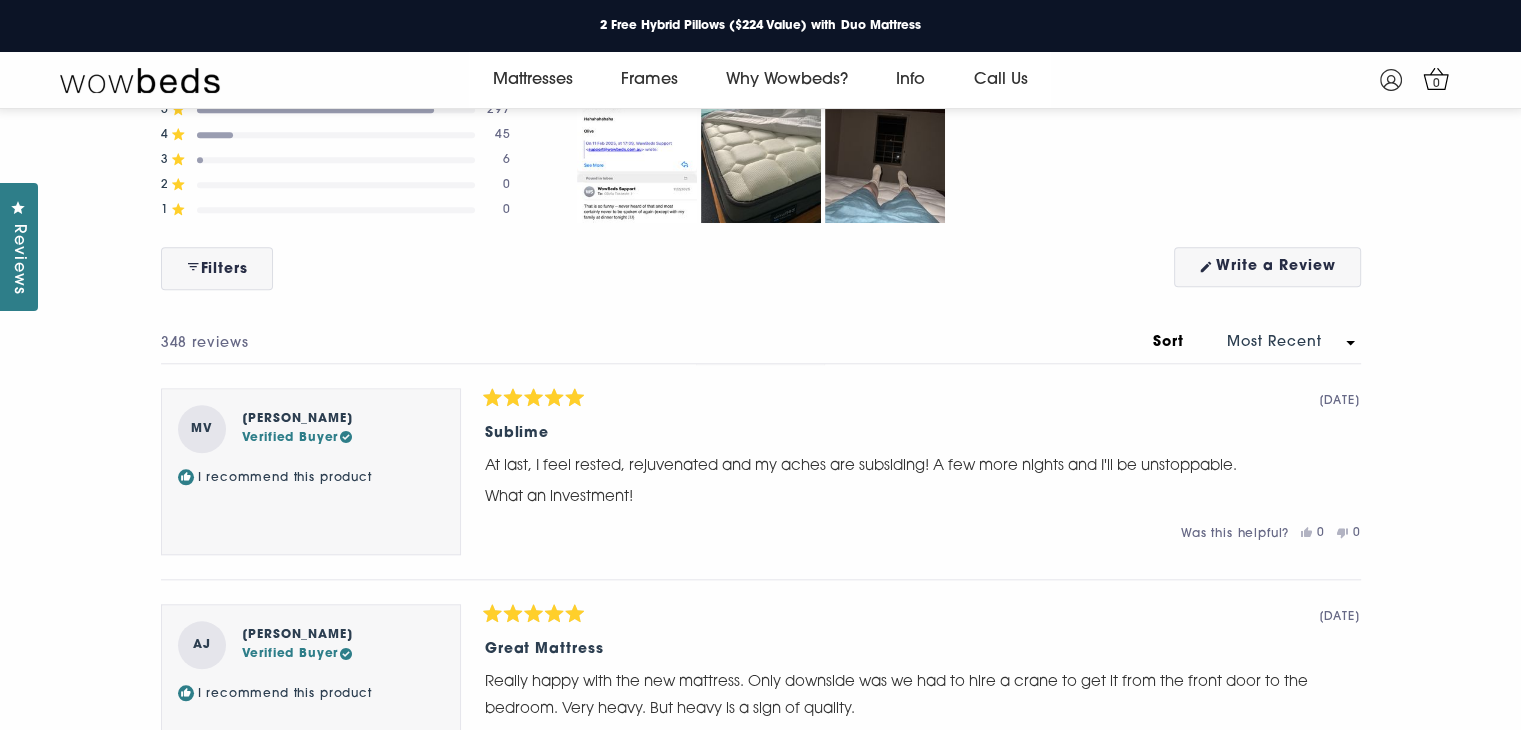 scroll, scrollTop: 9434, scrollLeft: 0, axis: vertical 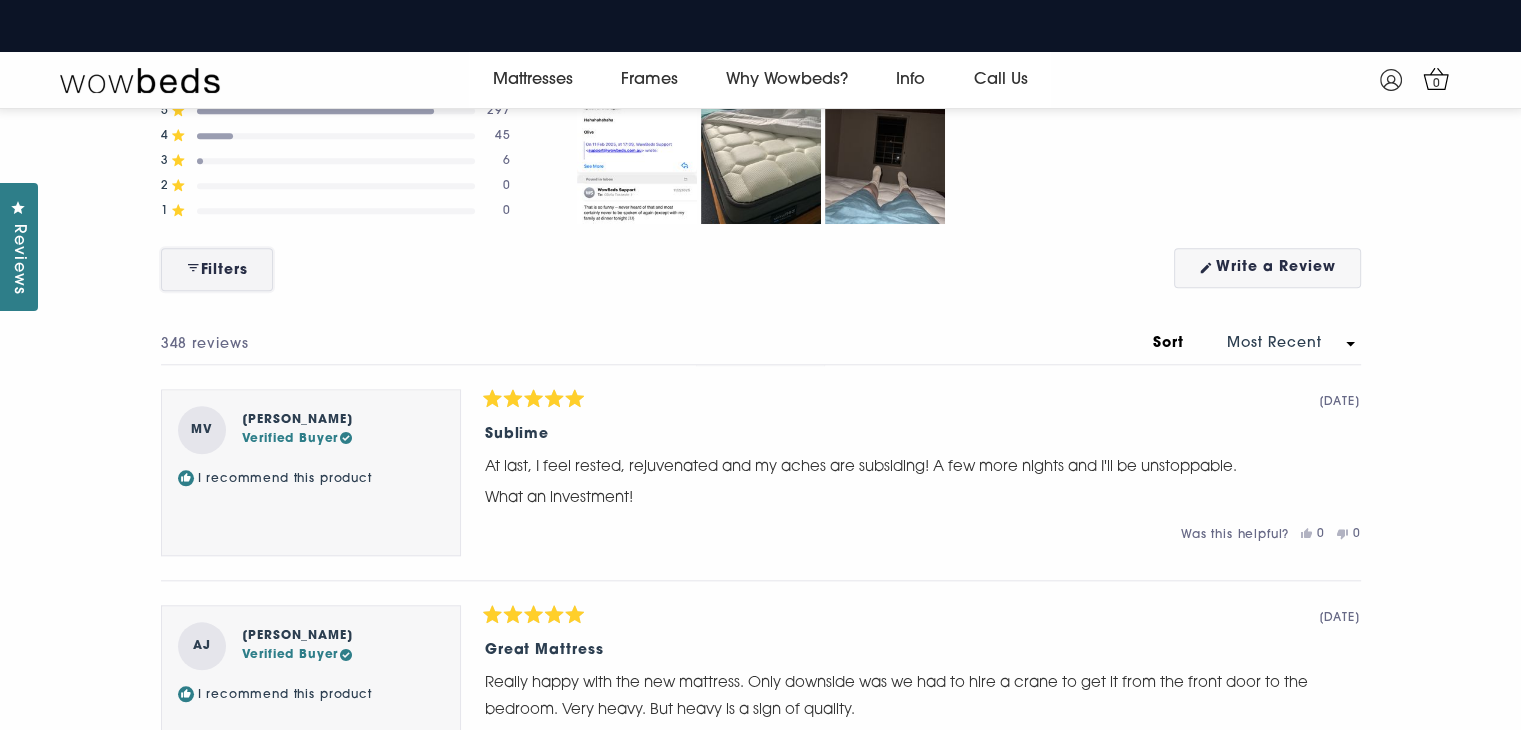 click on "Filters" at bounding box center (224, 269) 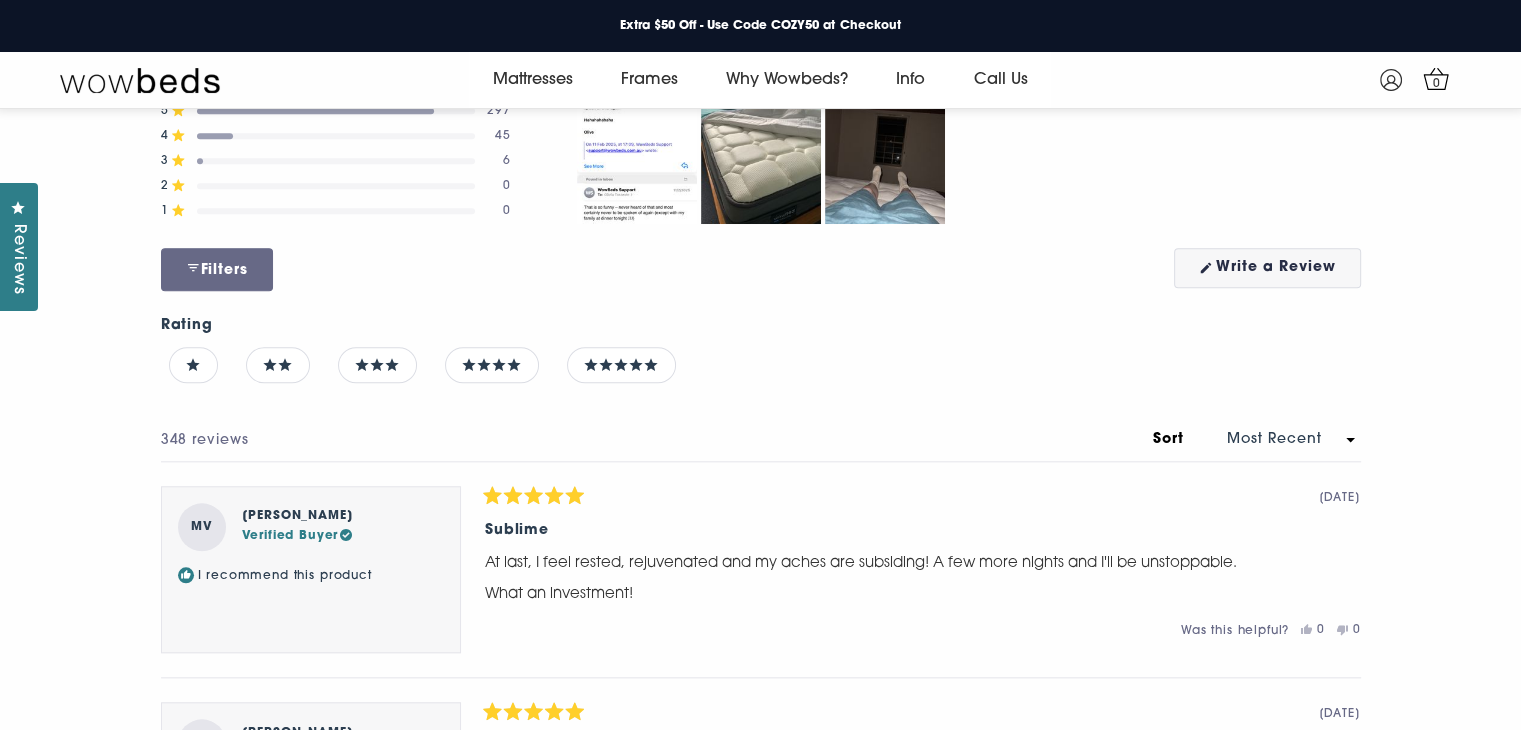 click at bounding box center (377, 365) 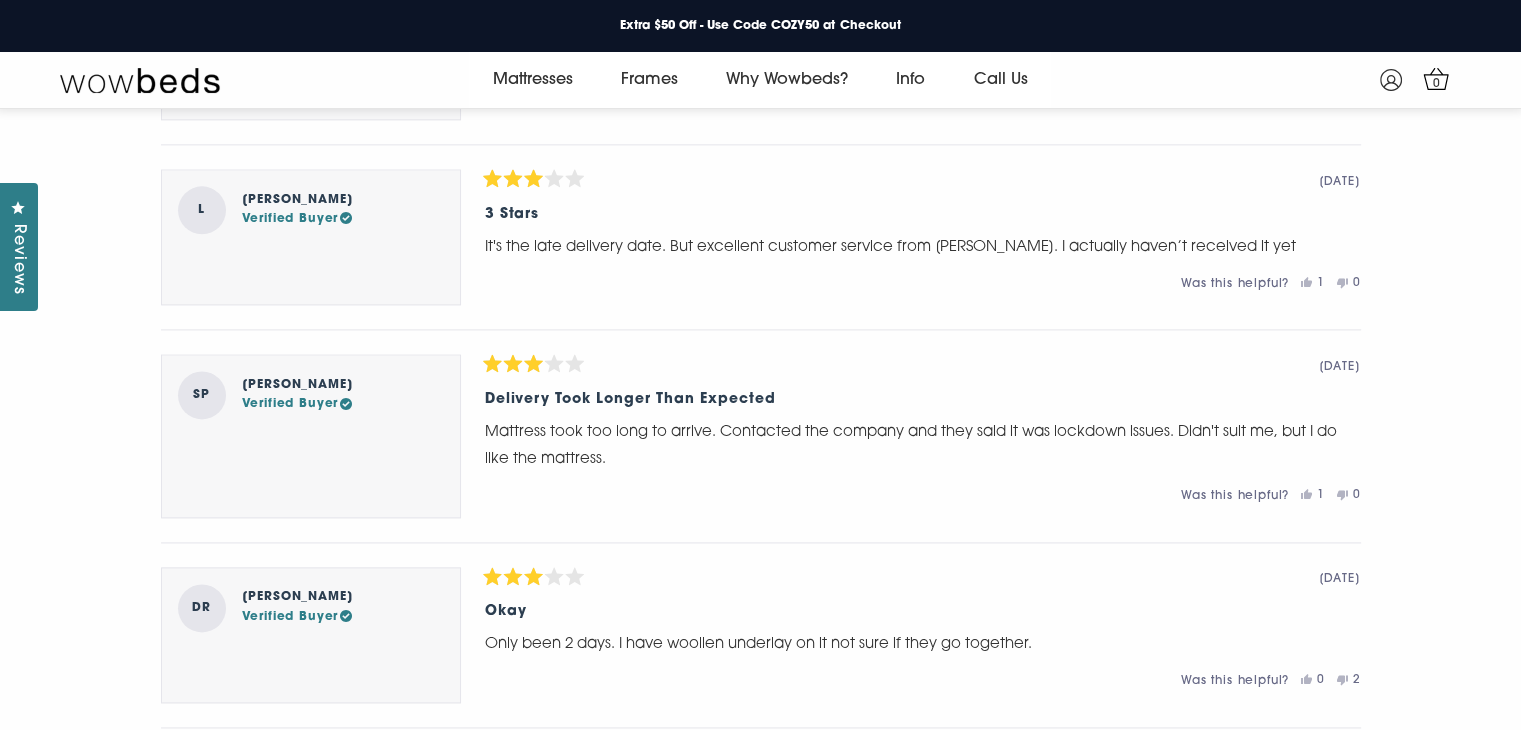 scroll, scrollTop: 10148, scrollLeft: 0, axis: vertical 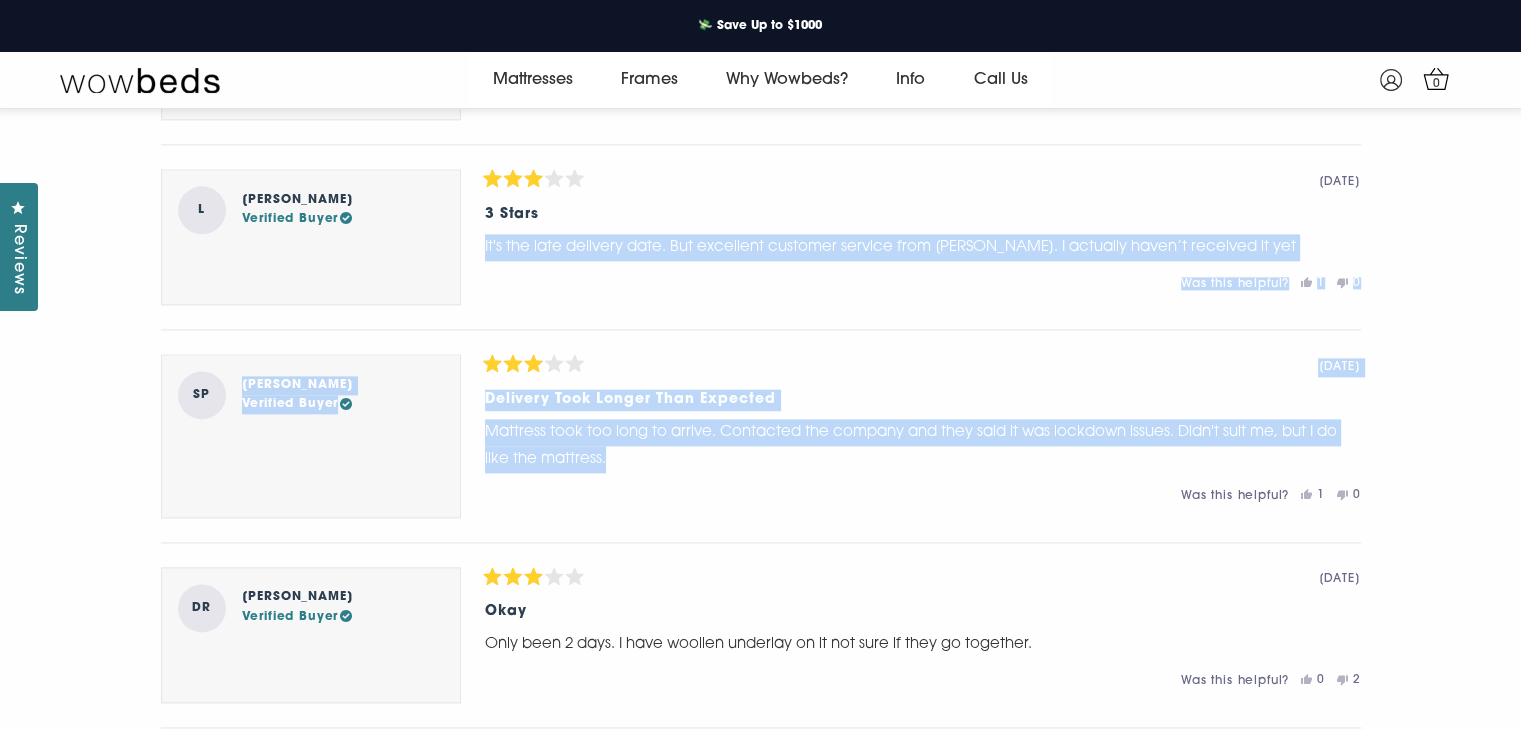 drag, startPoint x: 907, startPoint y: 608, endPoint x: 972, endPoint y: 369, distance: 247.68124 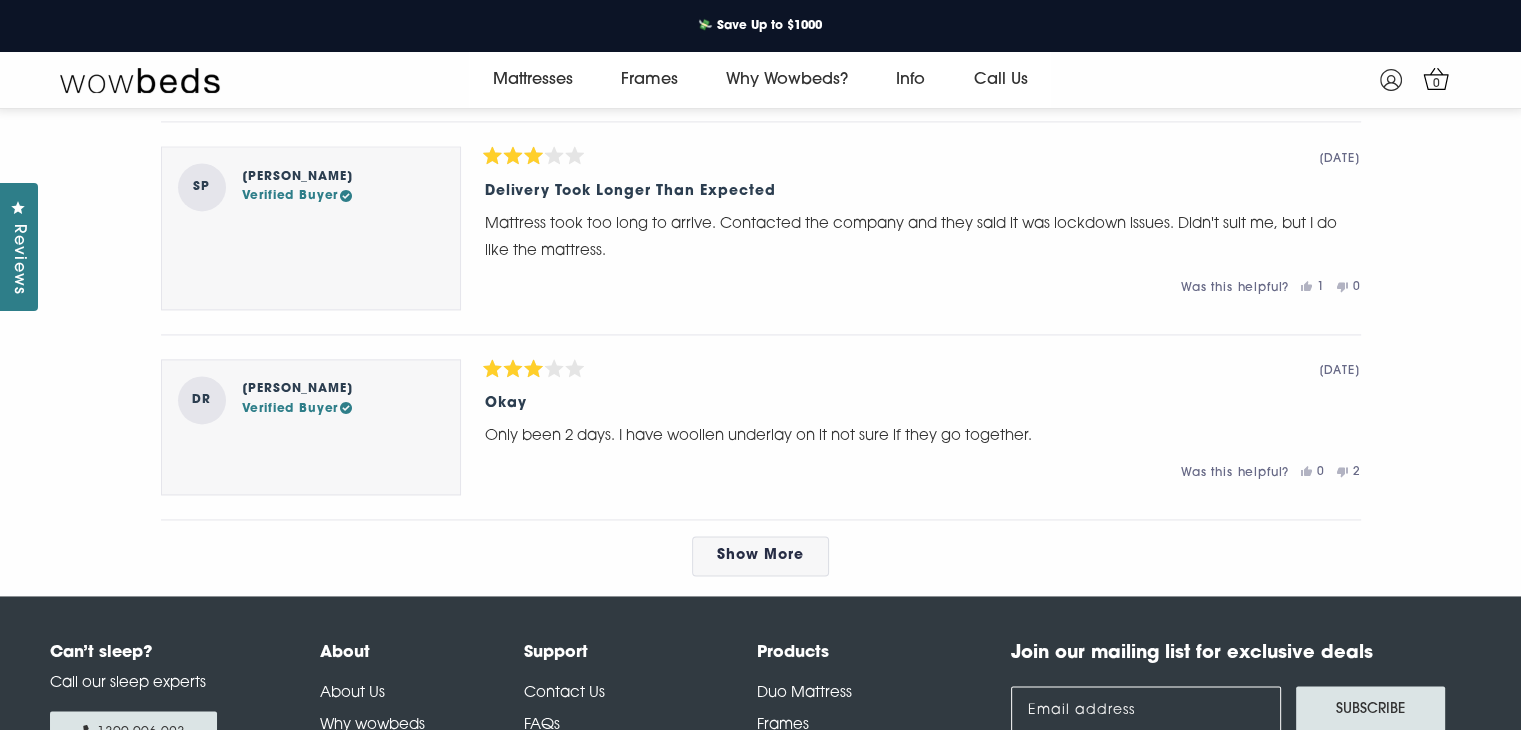 scroll, scrollTop: 10379, scrollLeft: 0, axis: vertical 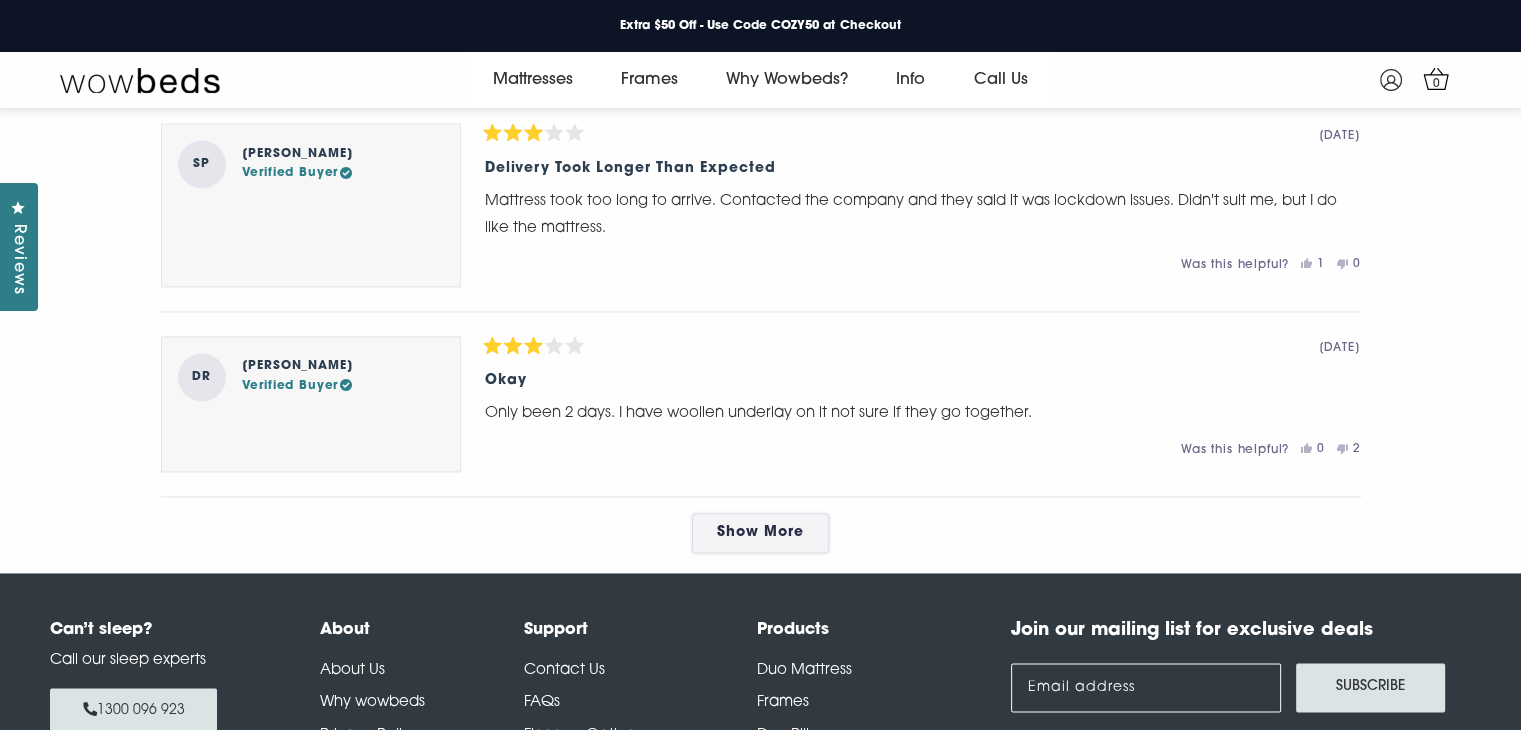 click on "Show More" at bounding box center [760, 533] 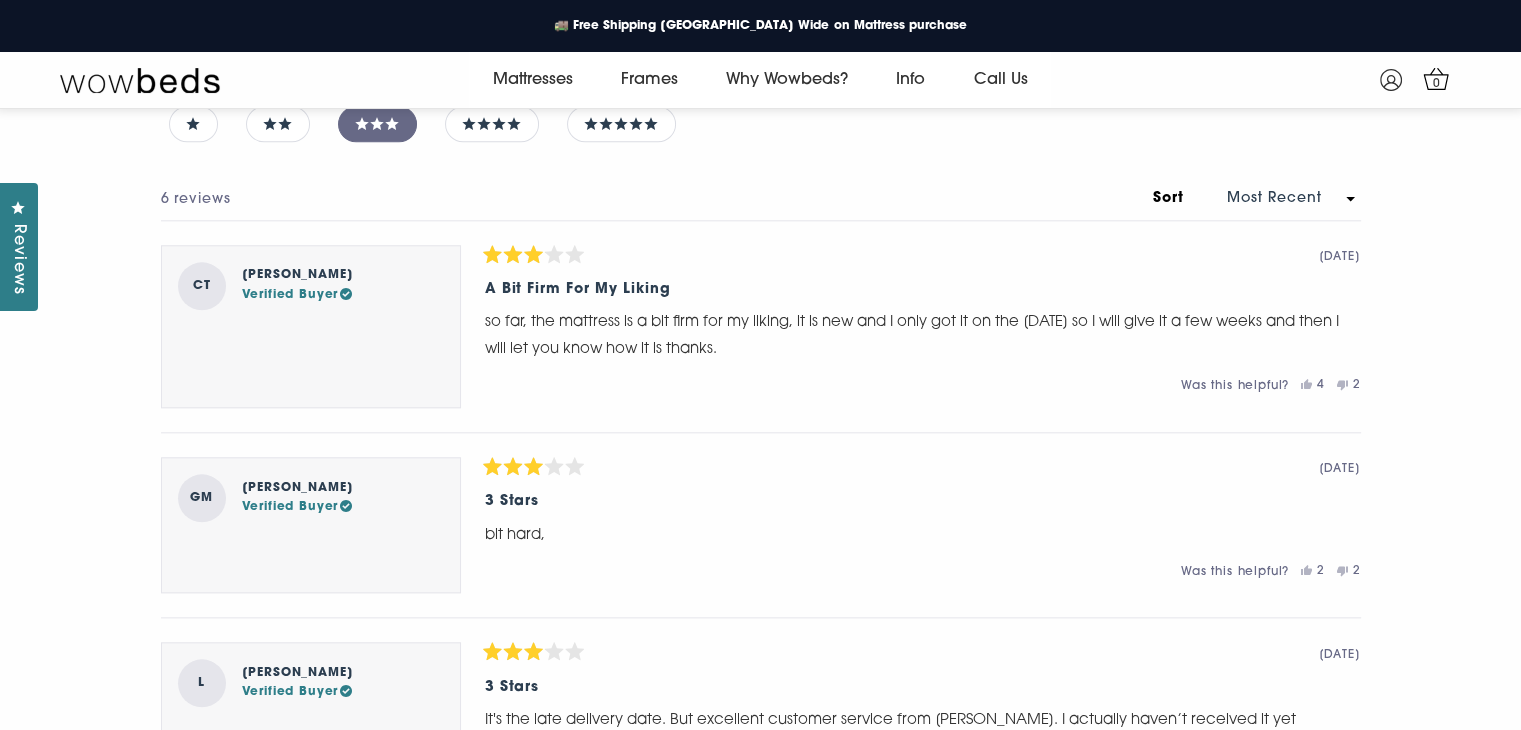 scroll, scrollTop: 9673, scrollLeft: 0, axis: vertical 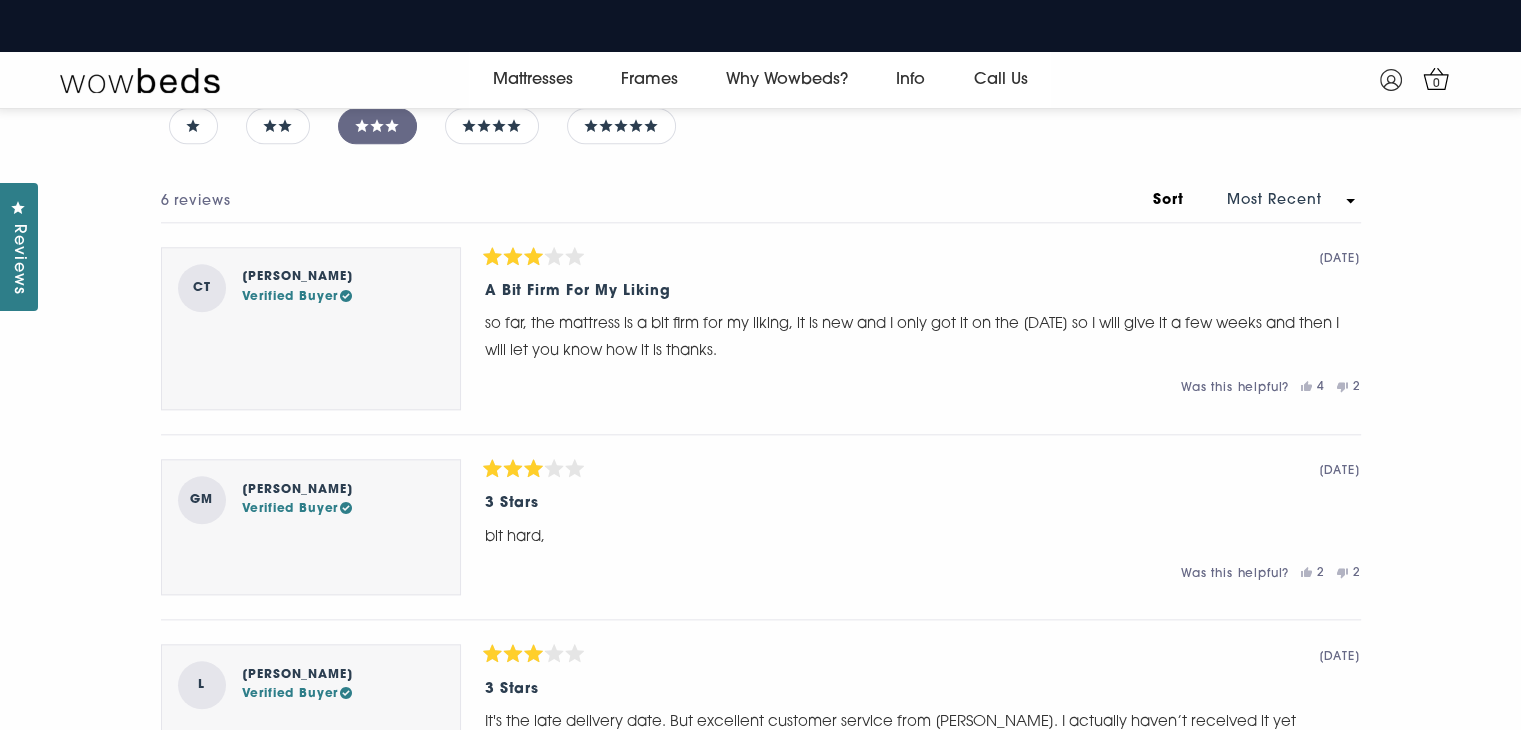 click at bounding box center [484, 126] 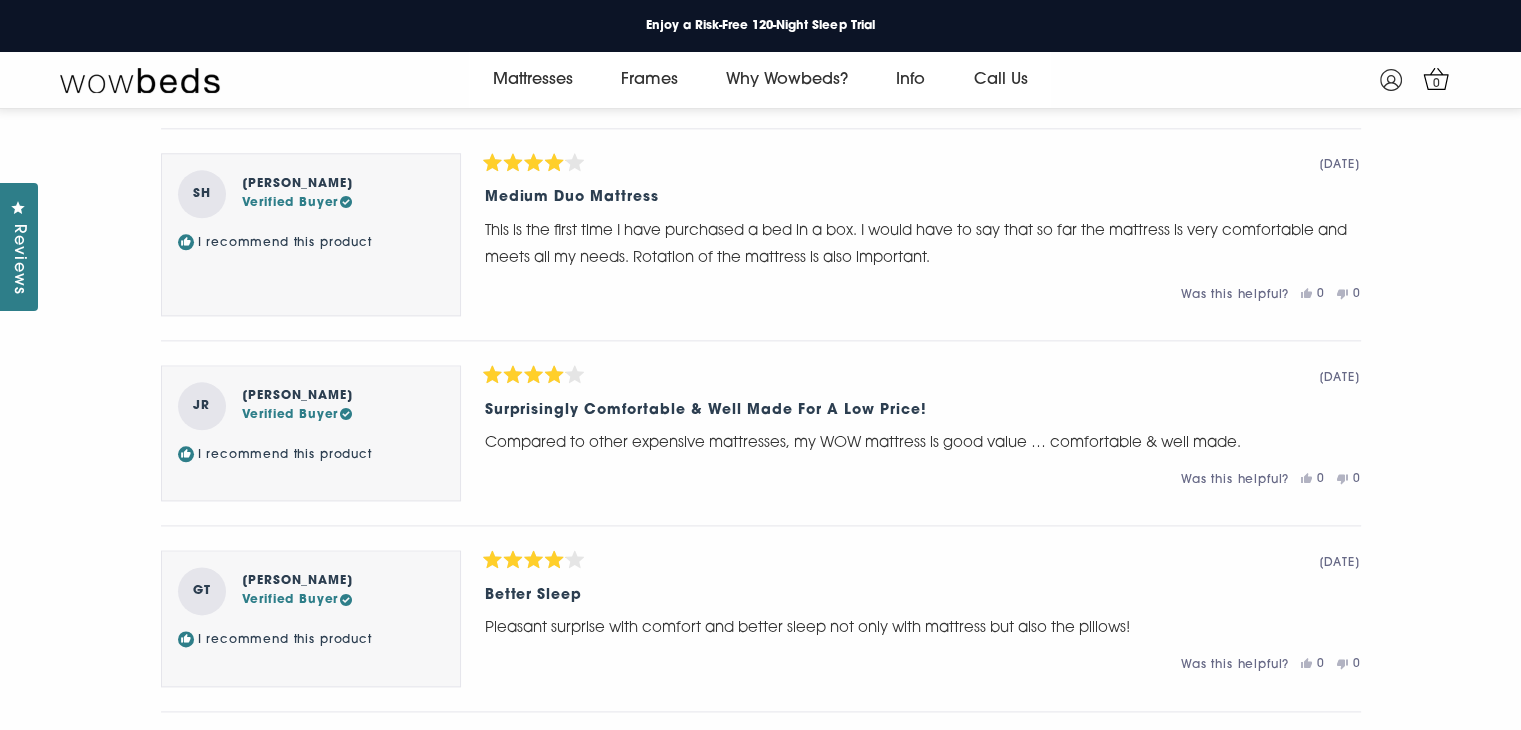 scroll, scrollTop: 9978, scrollLeft: 0, axis: vertical 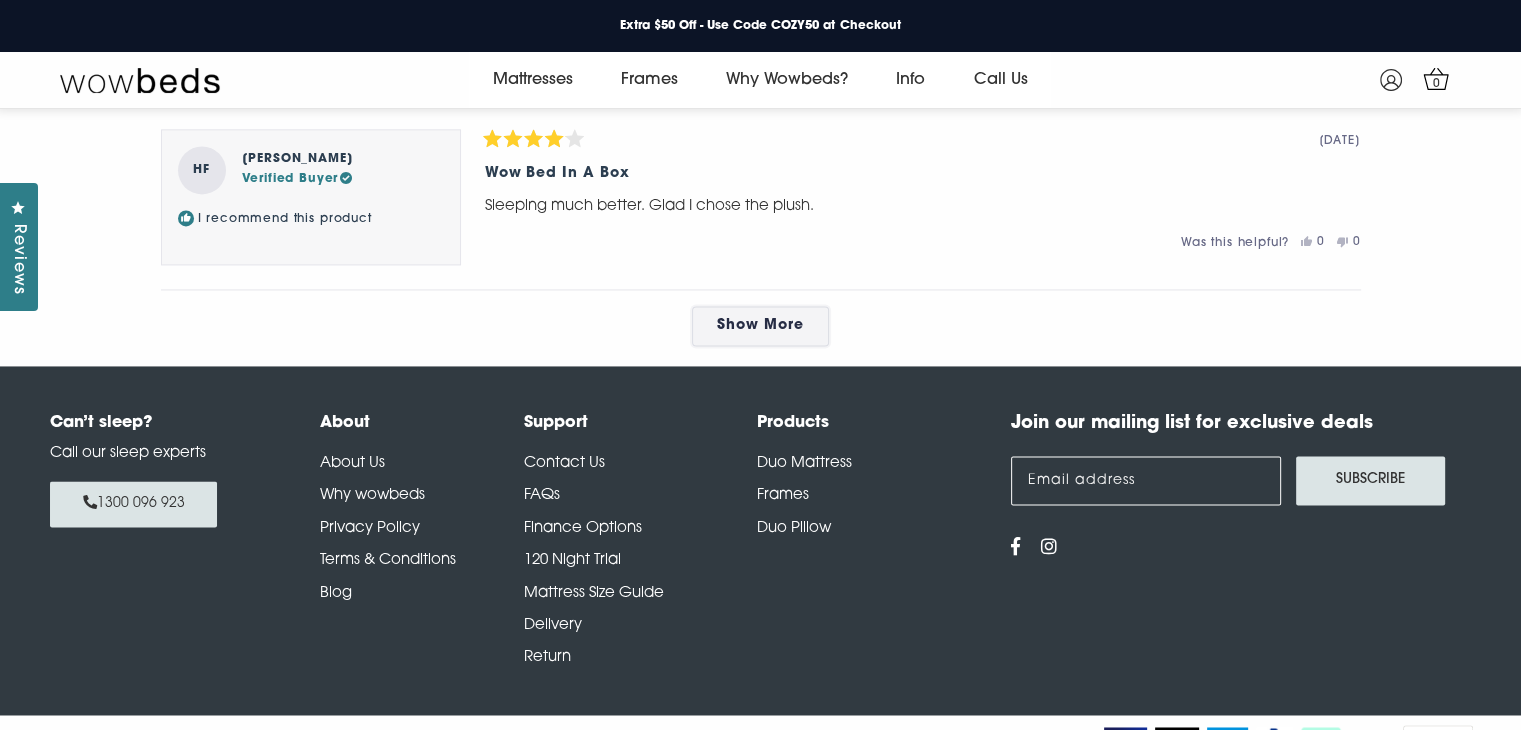 click on "Show More" at bounding box center (760, 325) 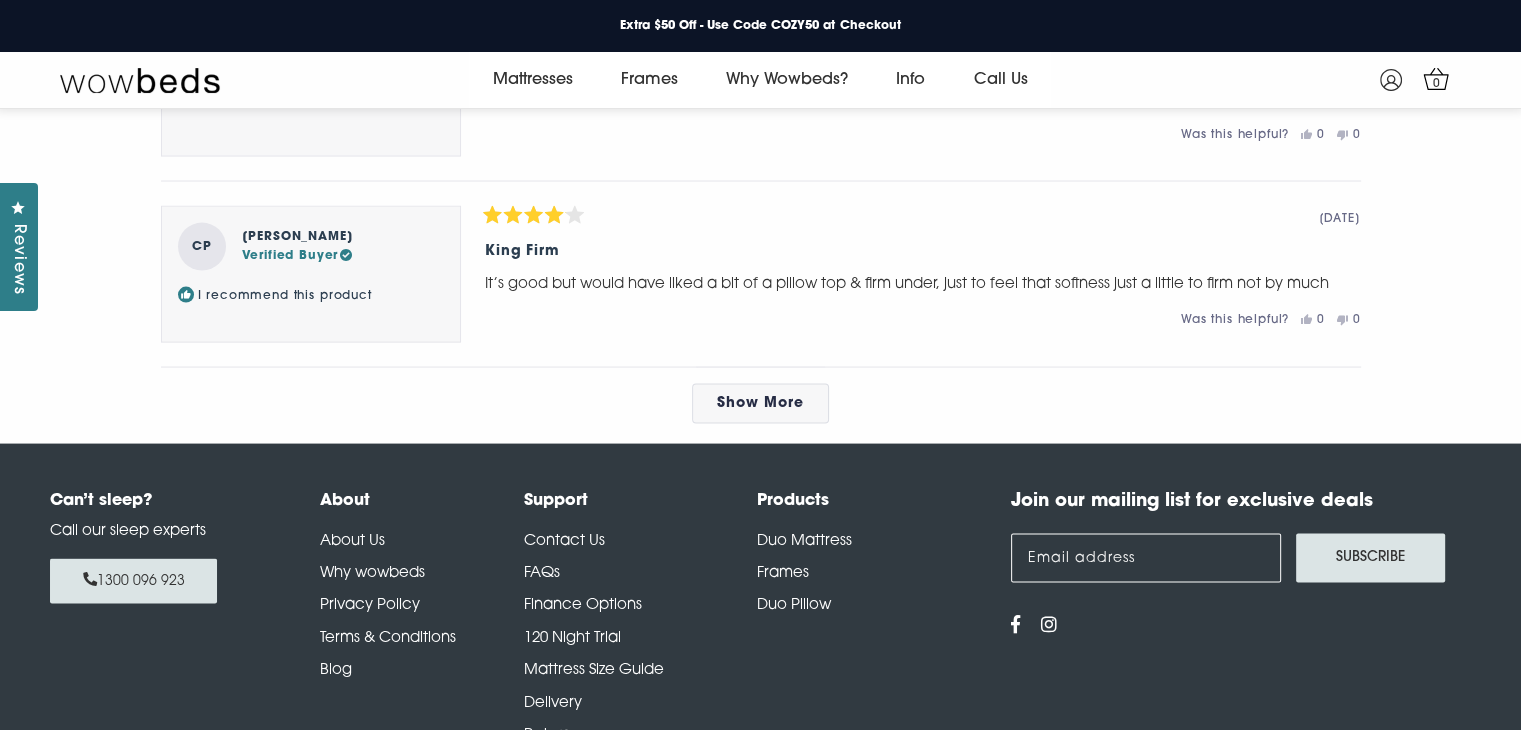 scroll, scrollTop: 11604, scrollLeft: 0, axis: vertical 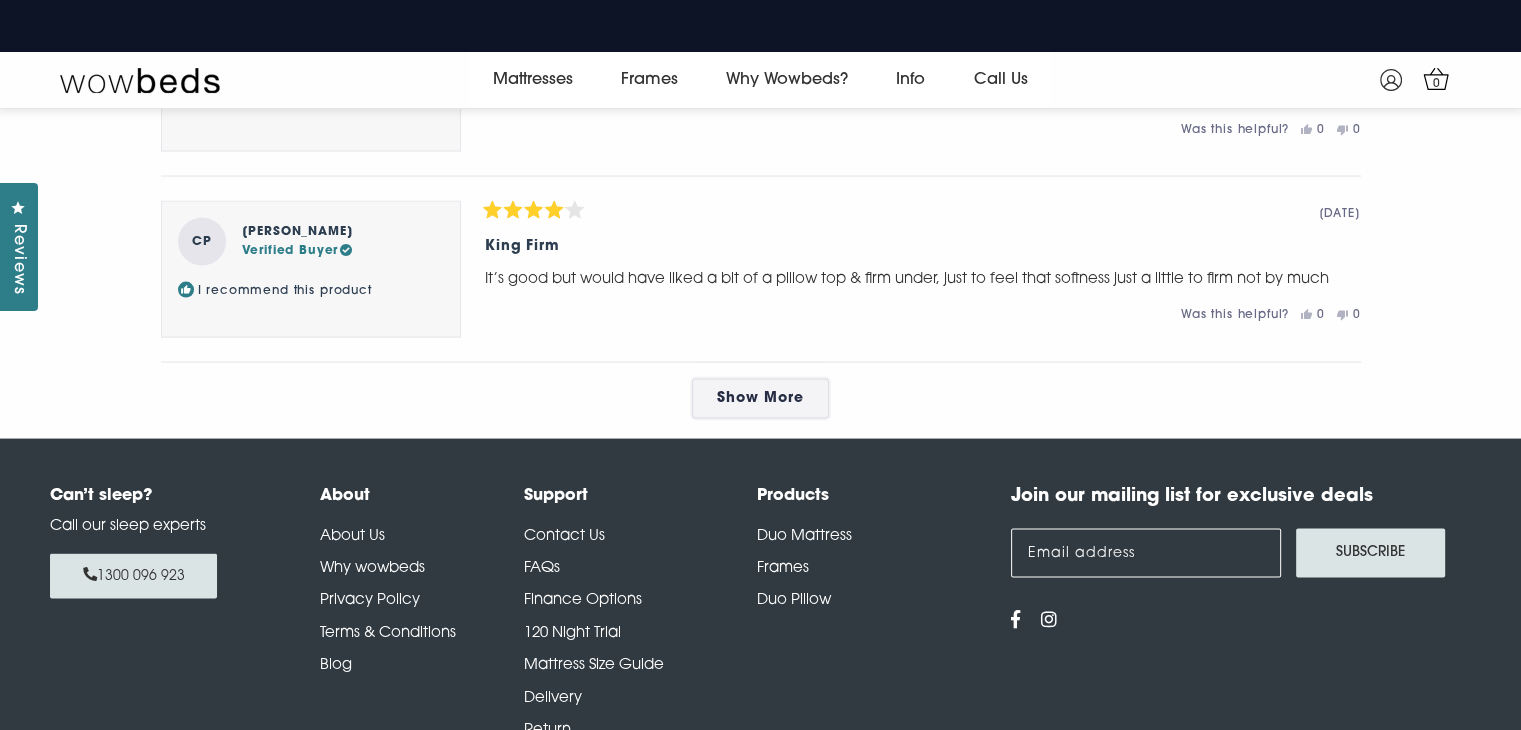click on "Show More" at bounding box center (760, 398) 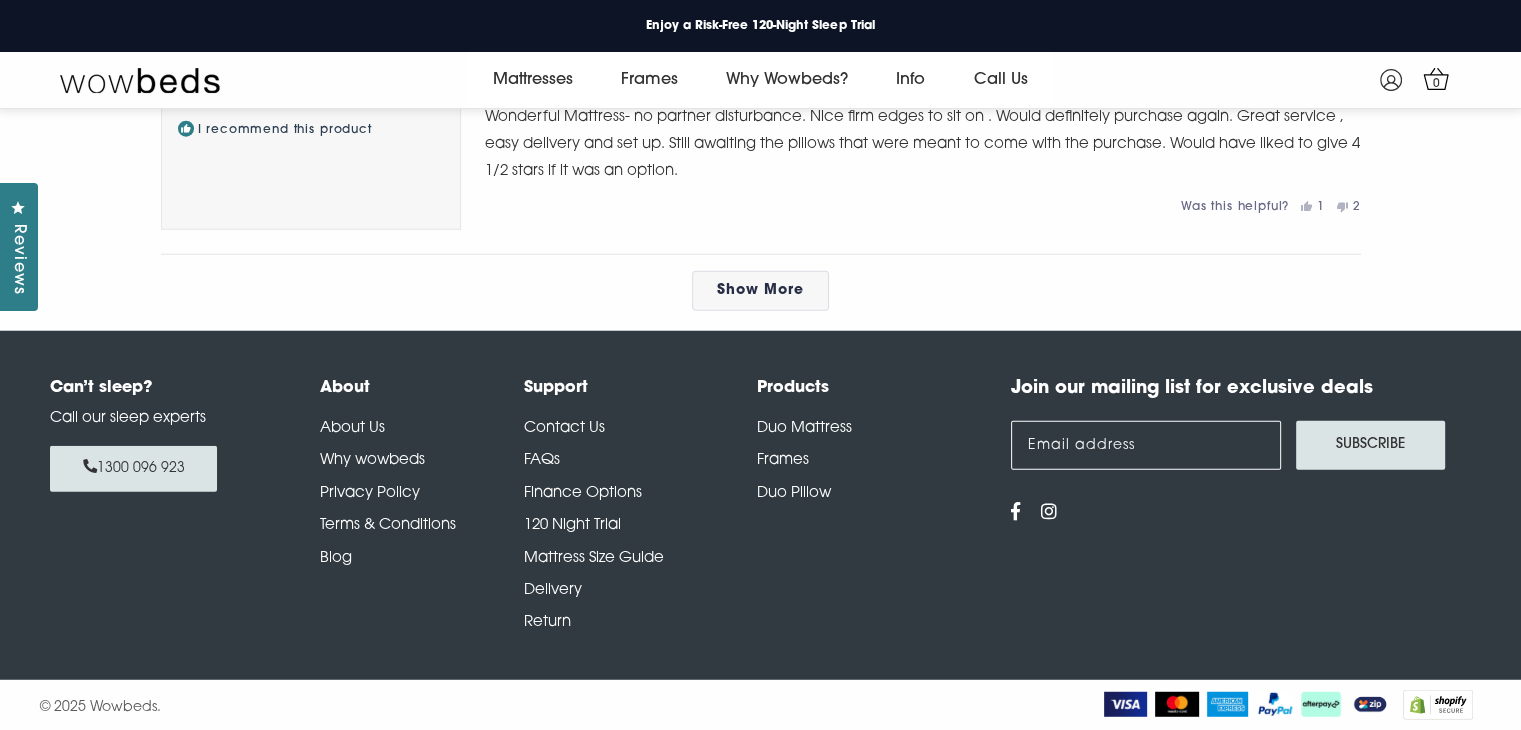 scroll, scrollTop: 12804, scrollLeft: 0, axis: vertical 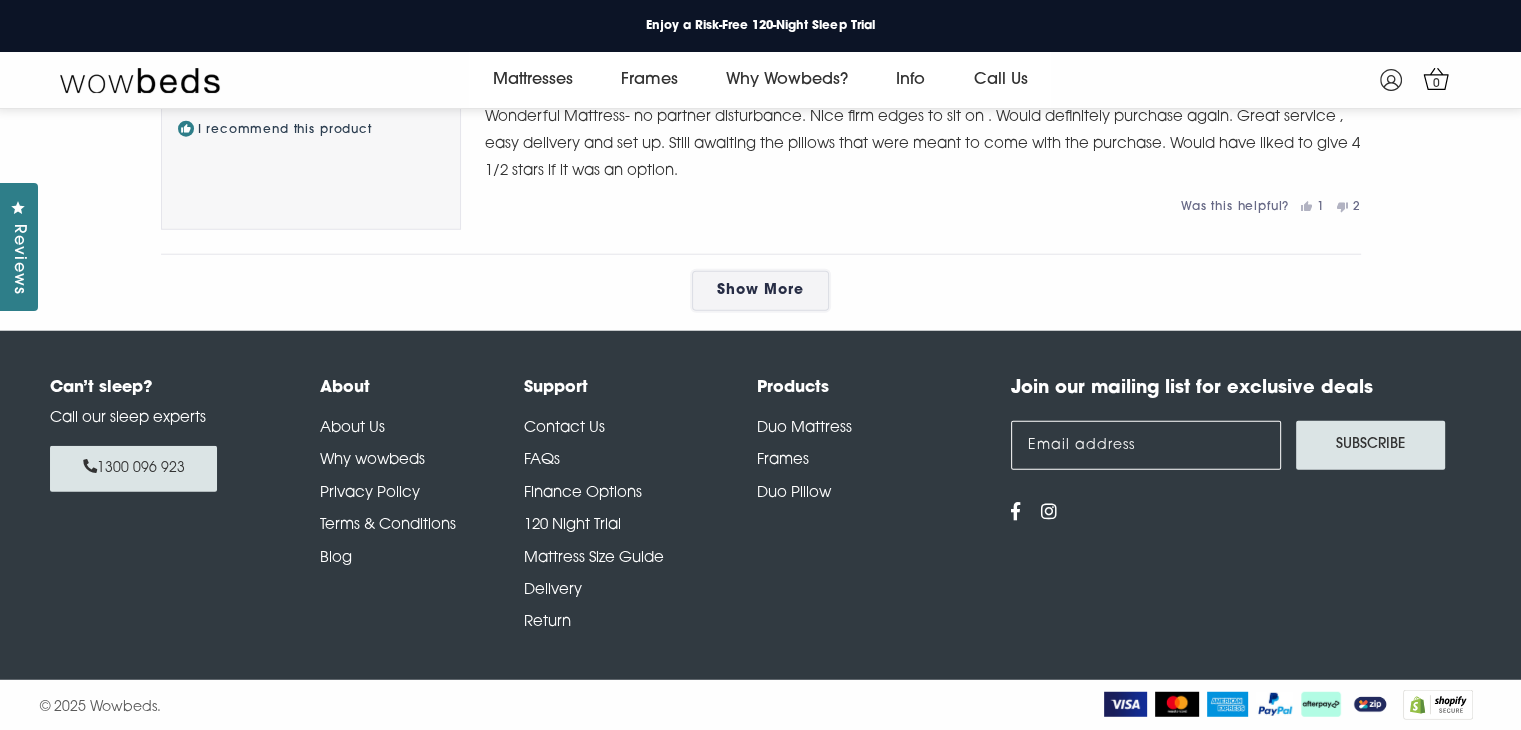 click on "Show More" at bounding box center (760, 291) 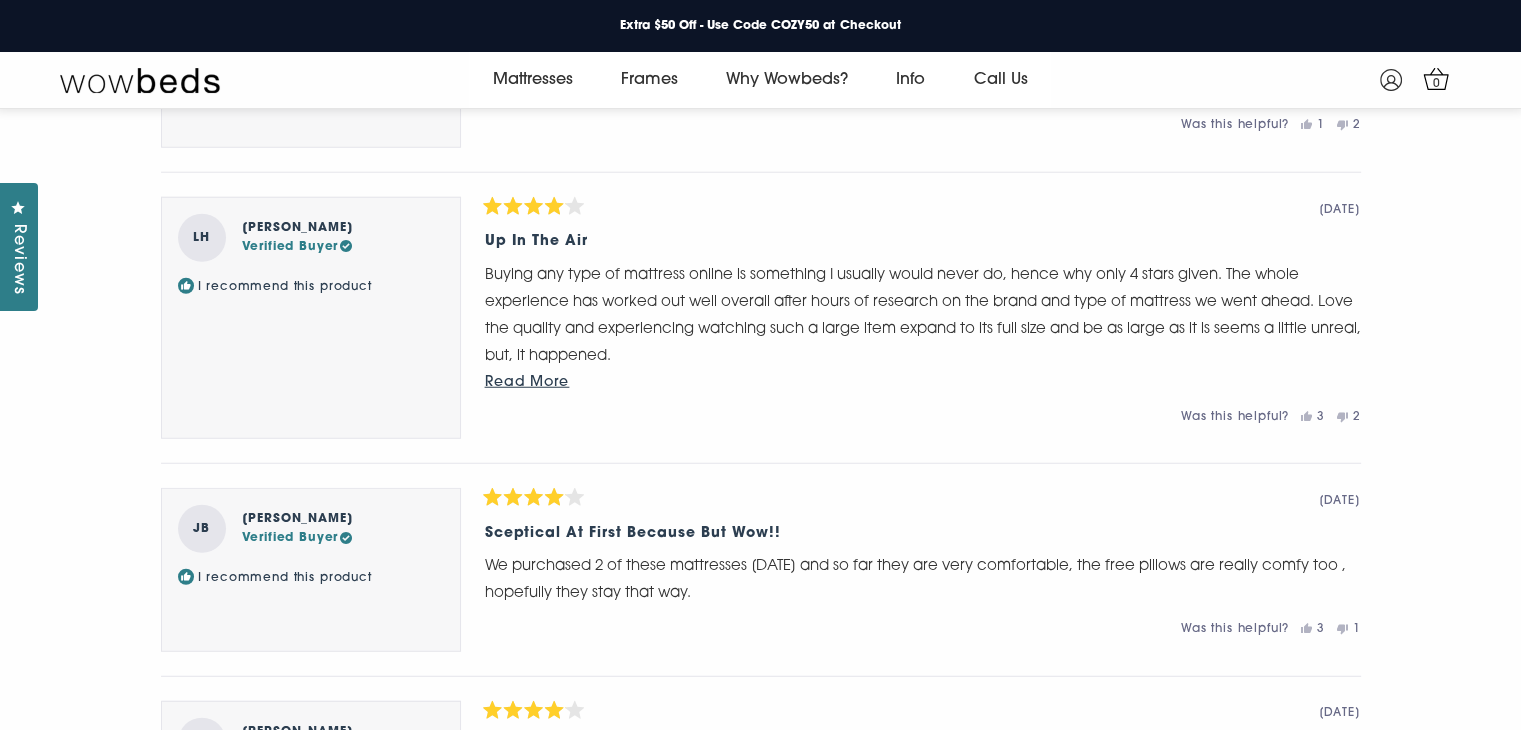 scroll, scrollTop: 12857, scrollLeft: 0, axis: vertical 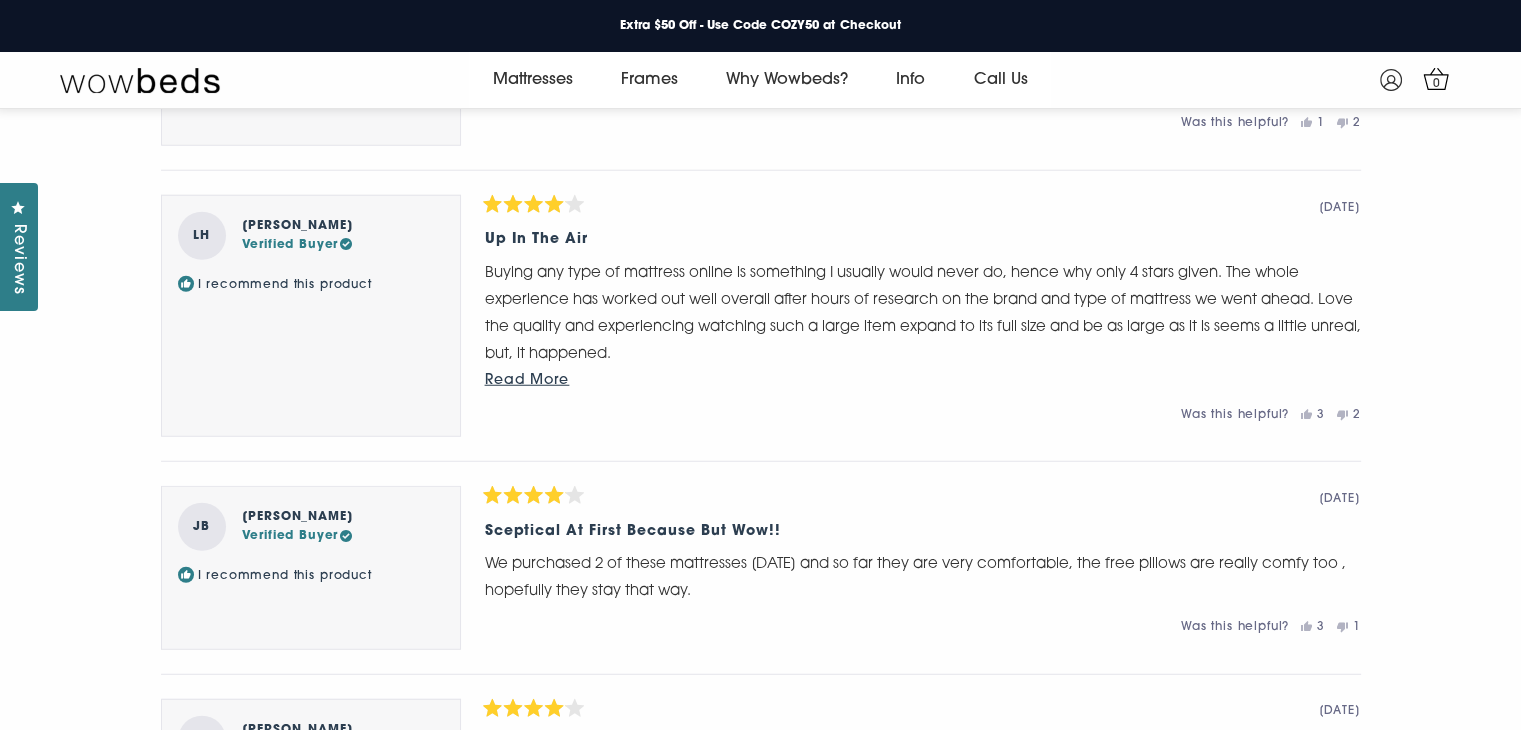 click on "Read More" at bounding box center (527, 380) 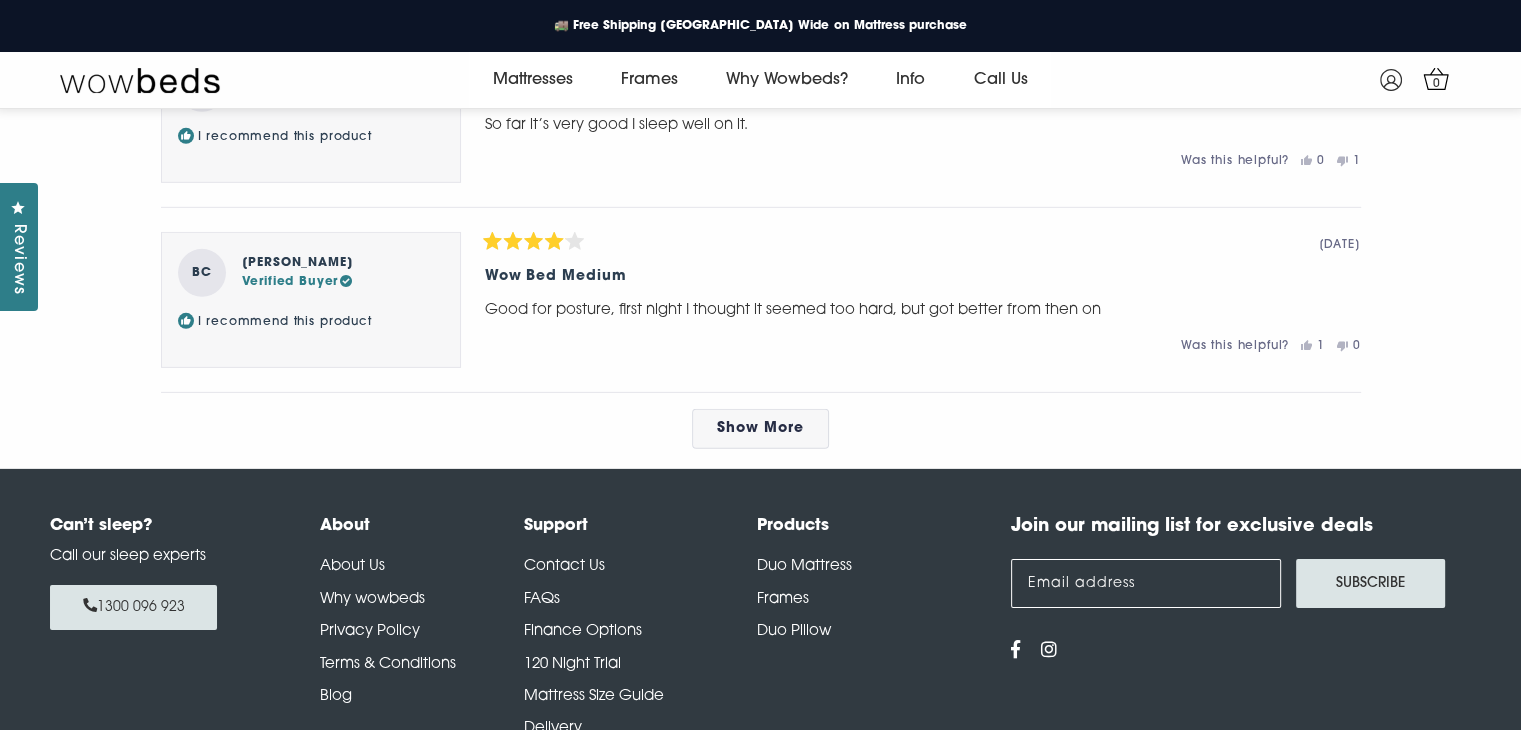 scroll, scrollTop: 13786, scrollLeft: 0, axis: vertical 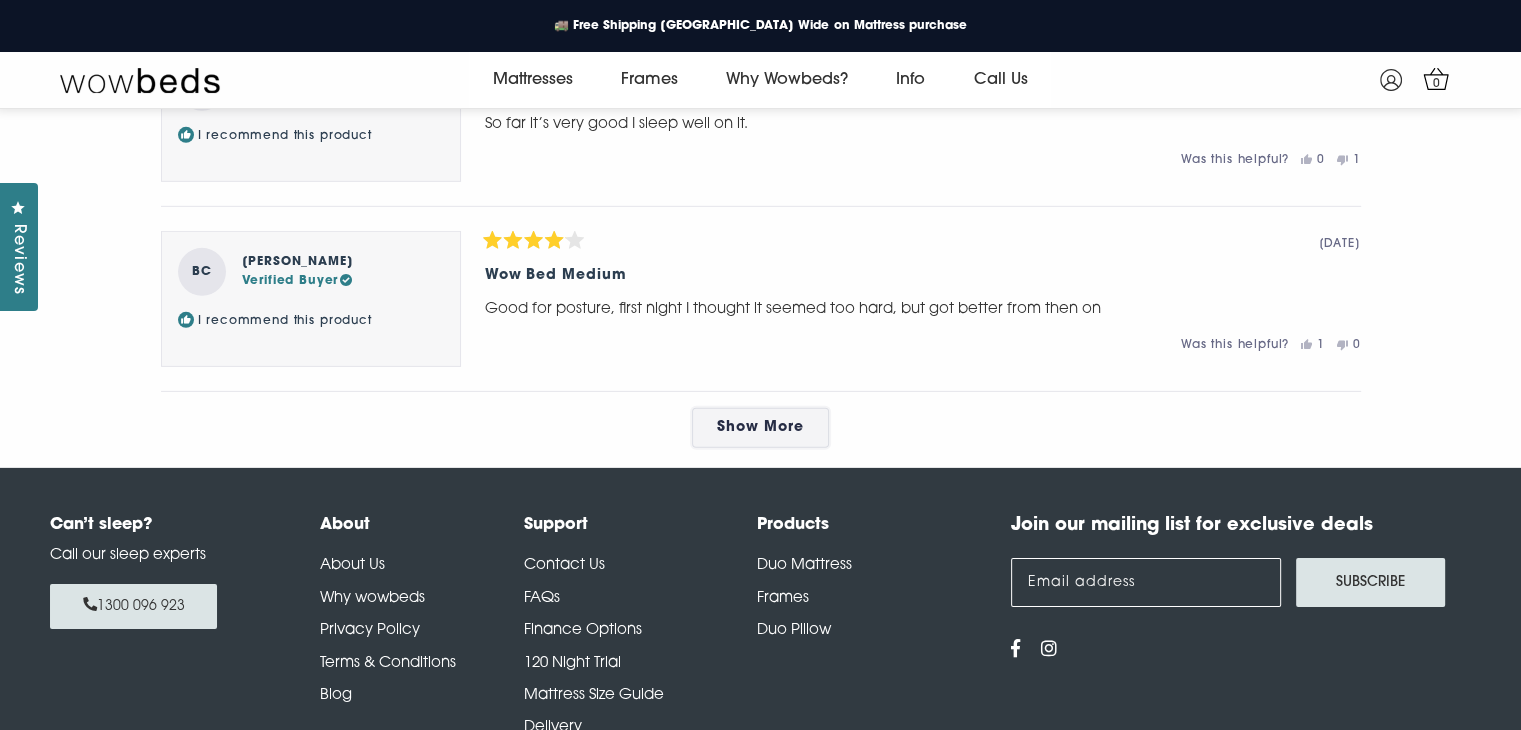 click on "Show More" at bounding box center (760, 427) 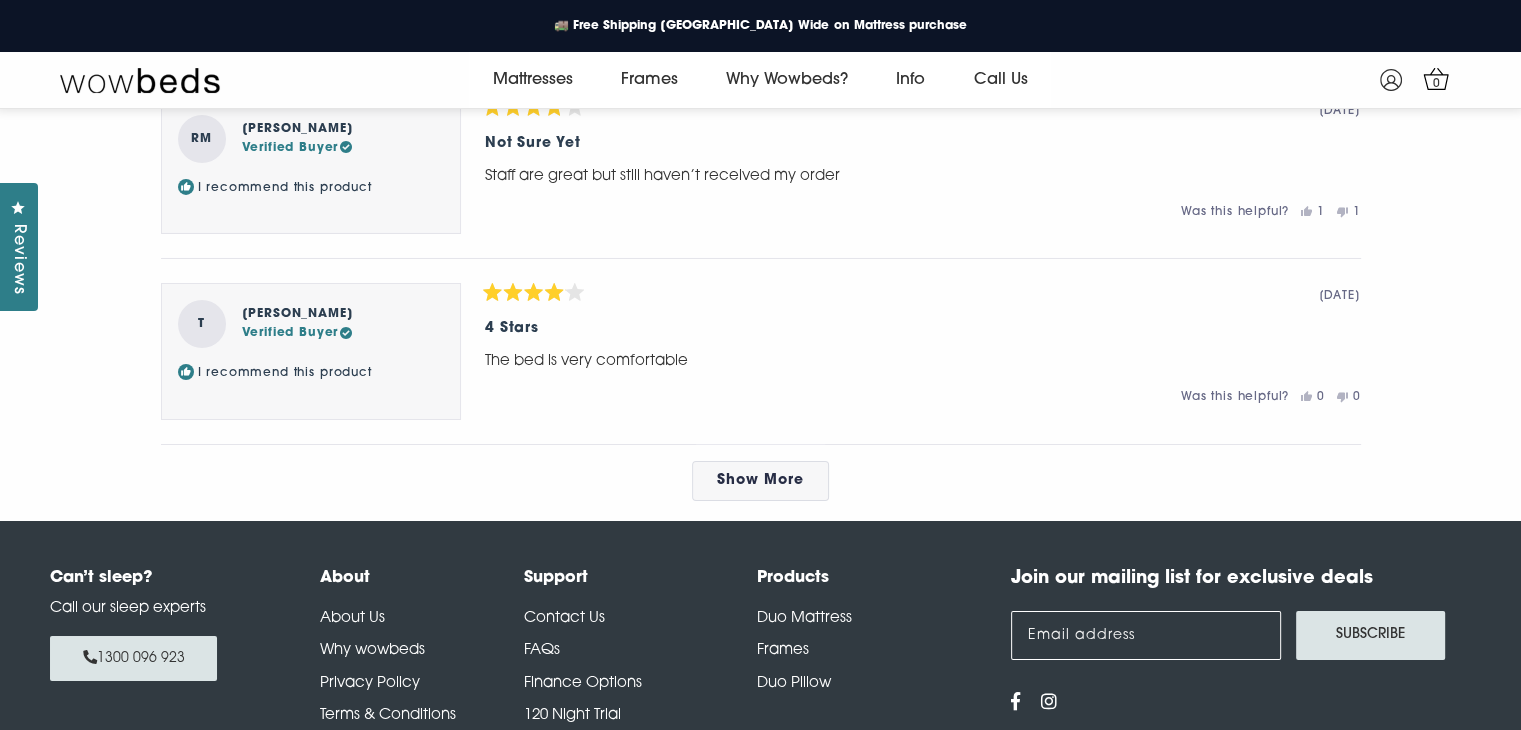scroll, scrollTop: 14694, scrollLeft: 0, axis: vertical 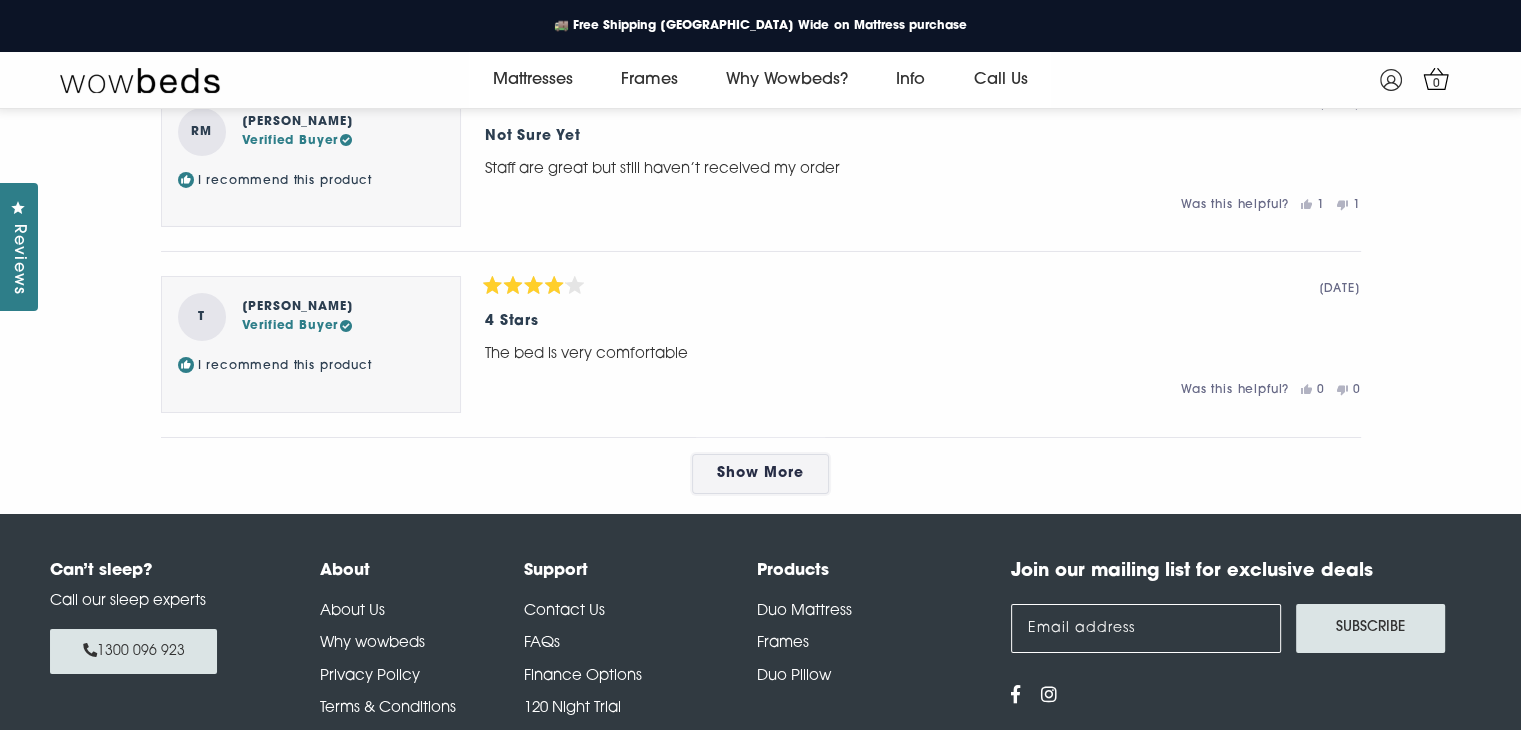 click on "Show More" at bounding box center (760, 474) 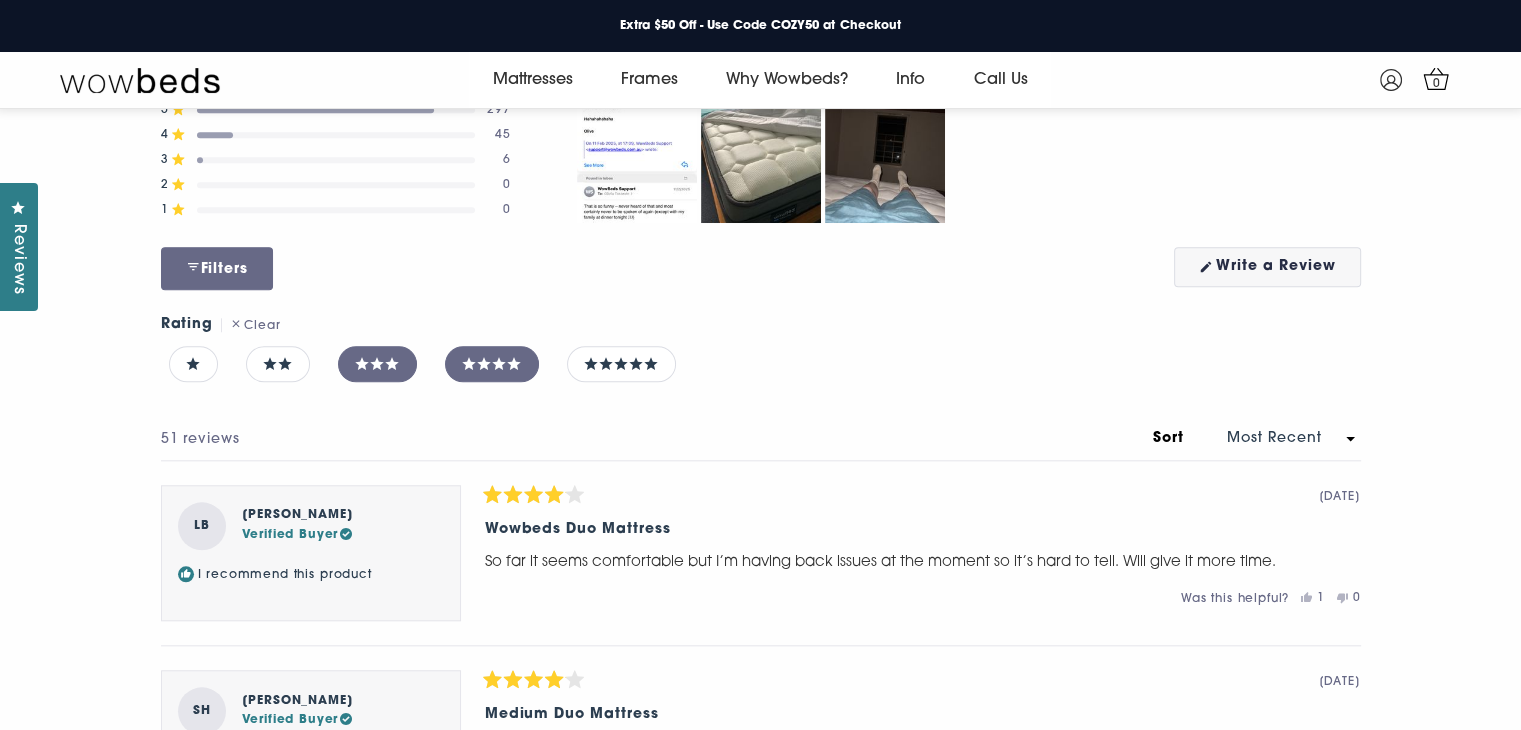 scroll, scrollTop: 9436, scrollLeft: 0, axis: vertical 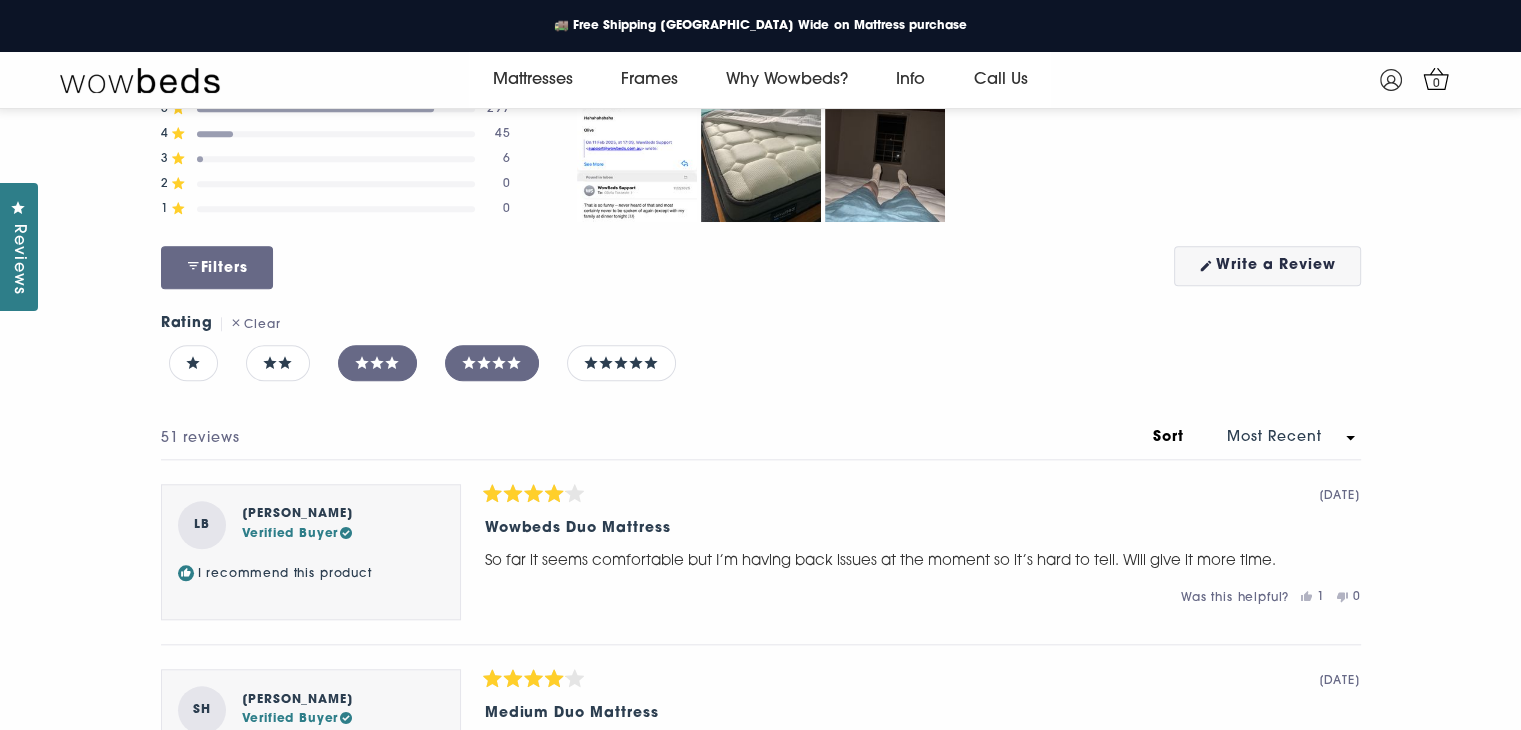 click at bounding box center (621, 363) 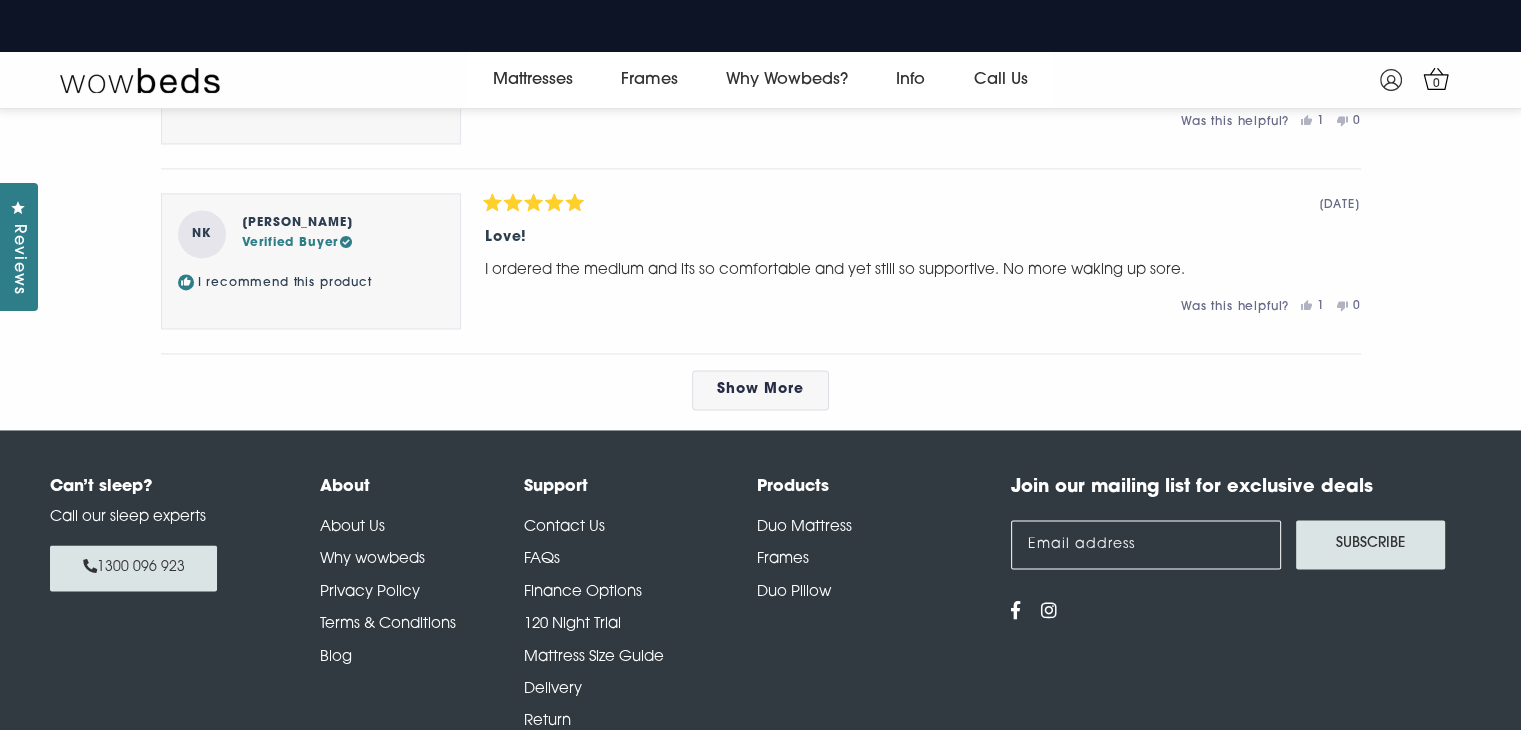 scroll, scrollTop: 10559, scrollLeft: 0, axis: vertical 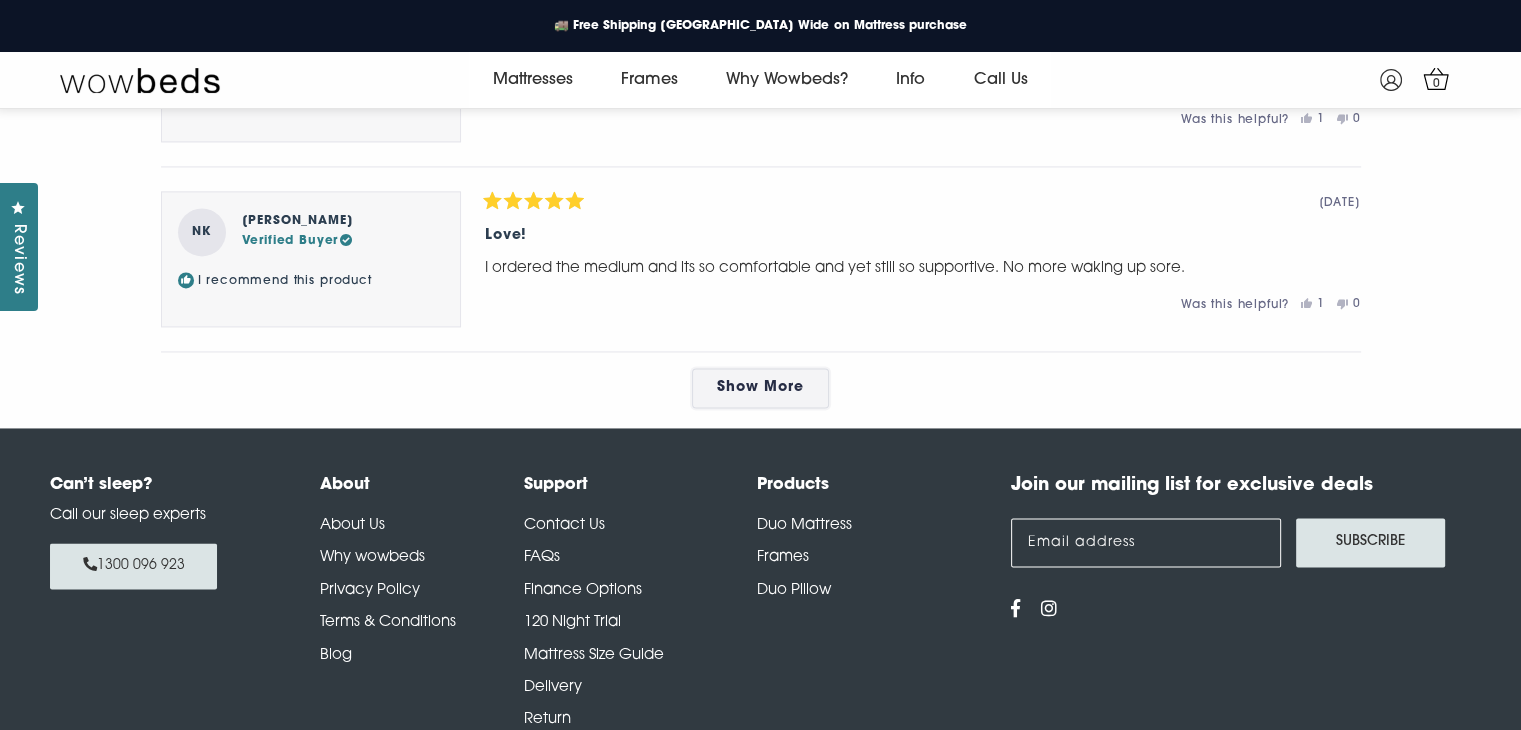 click on "Show More" at bounding box center (760, 388) 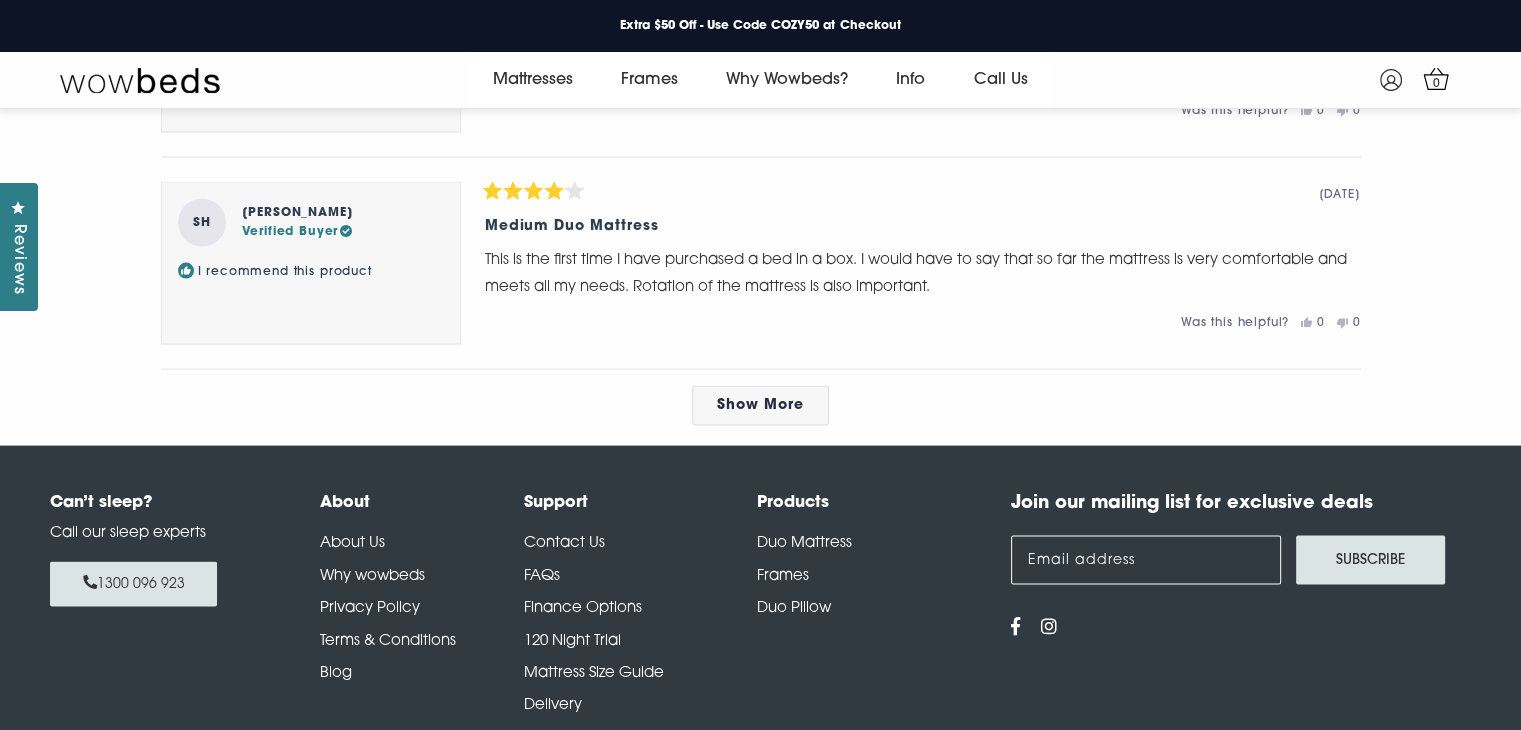 scroll, scrollTop: 11704, scrollLeft: 0, axis: vertical 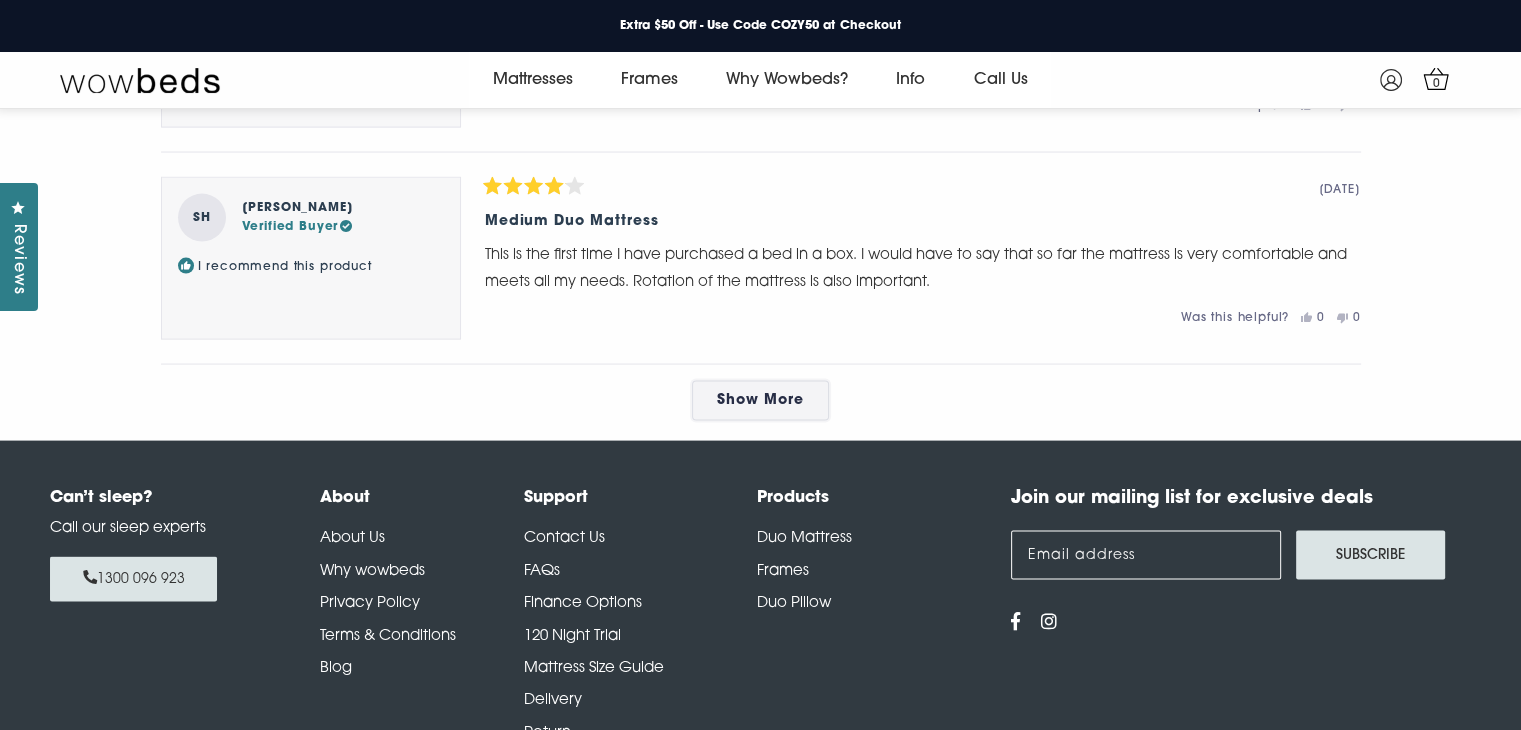 click on "Show More" at bounding box center [760, 400] 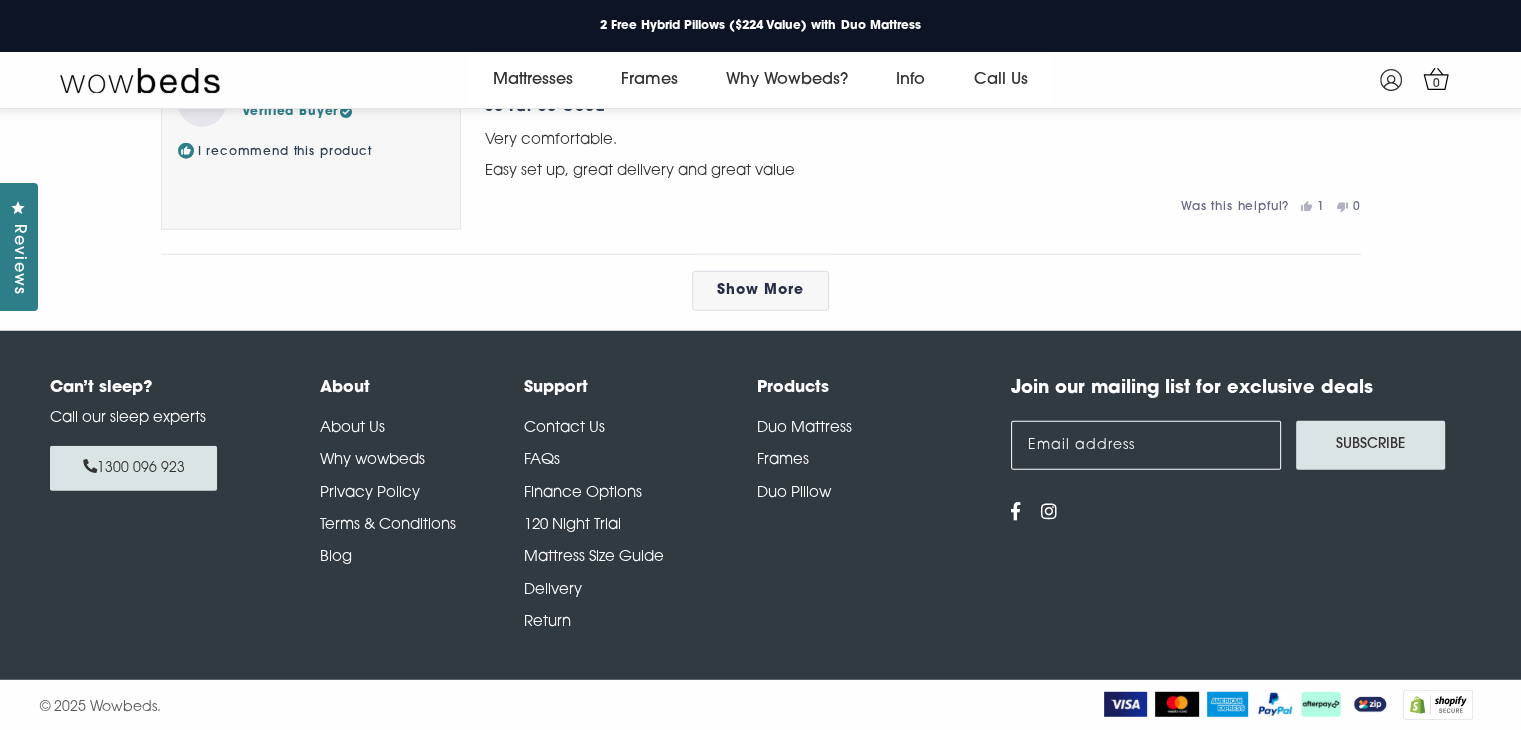 scroll, scrollTop: 12988, scrollLeft: 0, axis: vertical 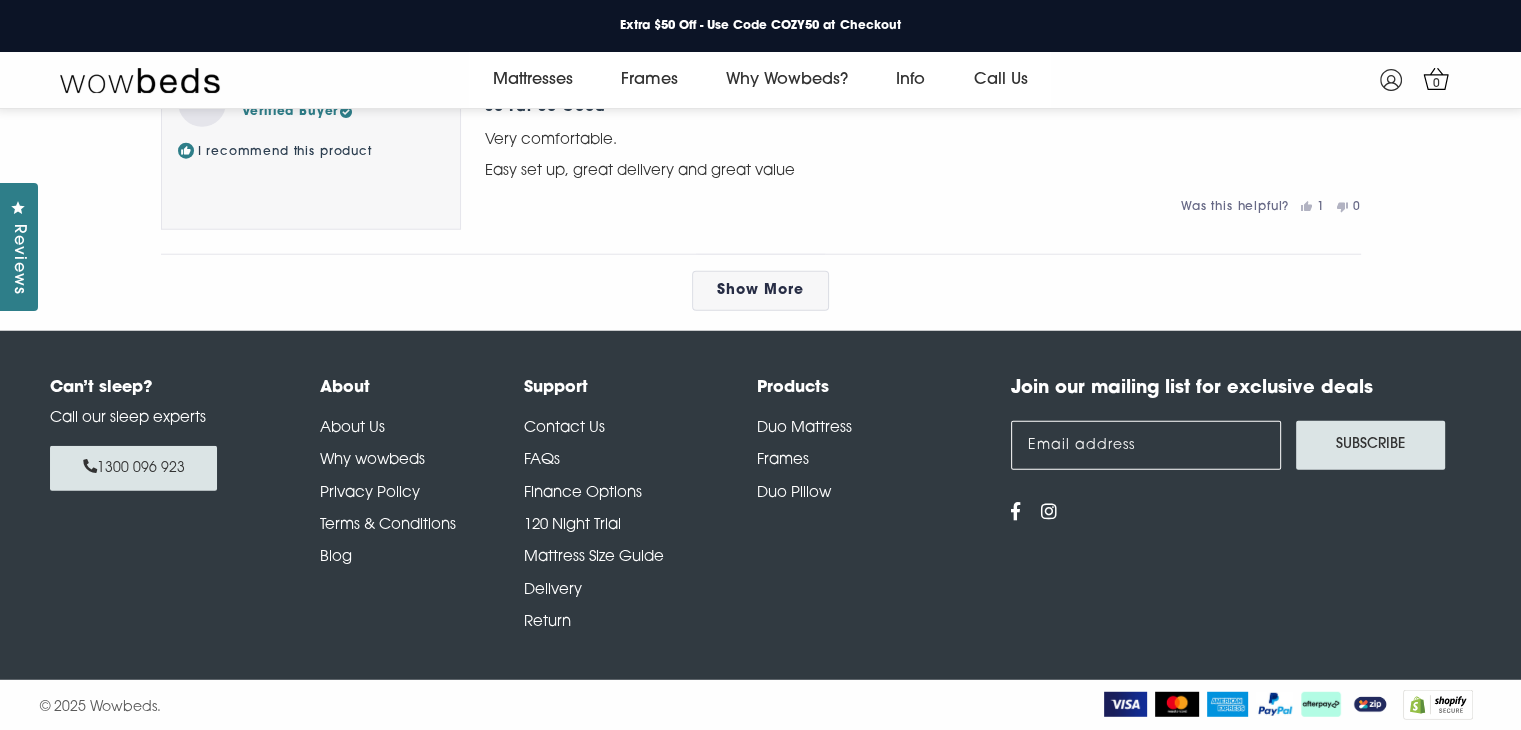 click on "120 Night Trial" at bounding box center [572, 525] 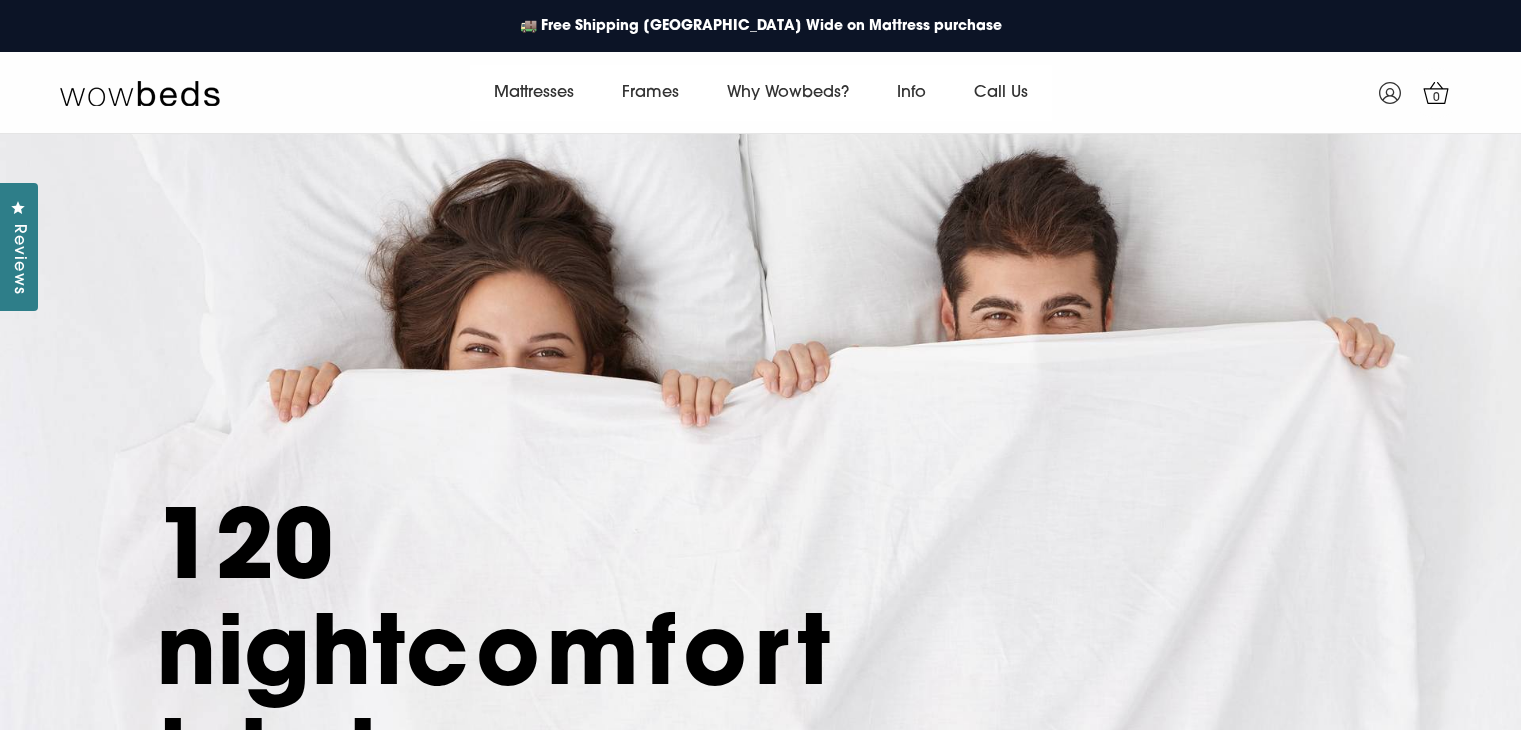 scroll, scrollTop: 0, scrollLeft: 0, axis: both 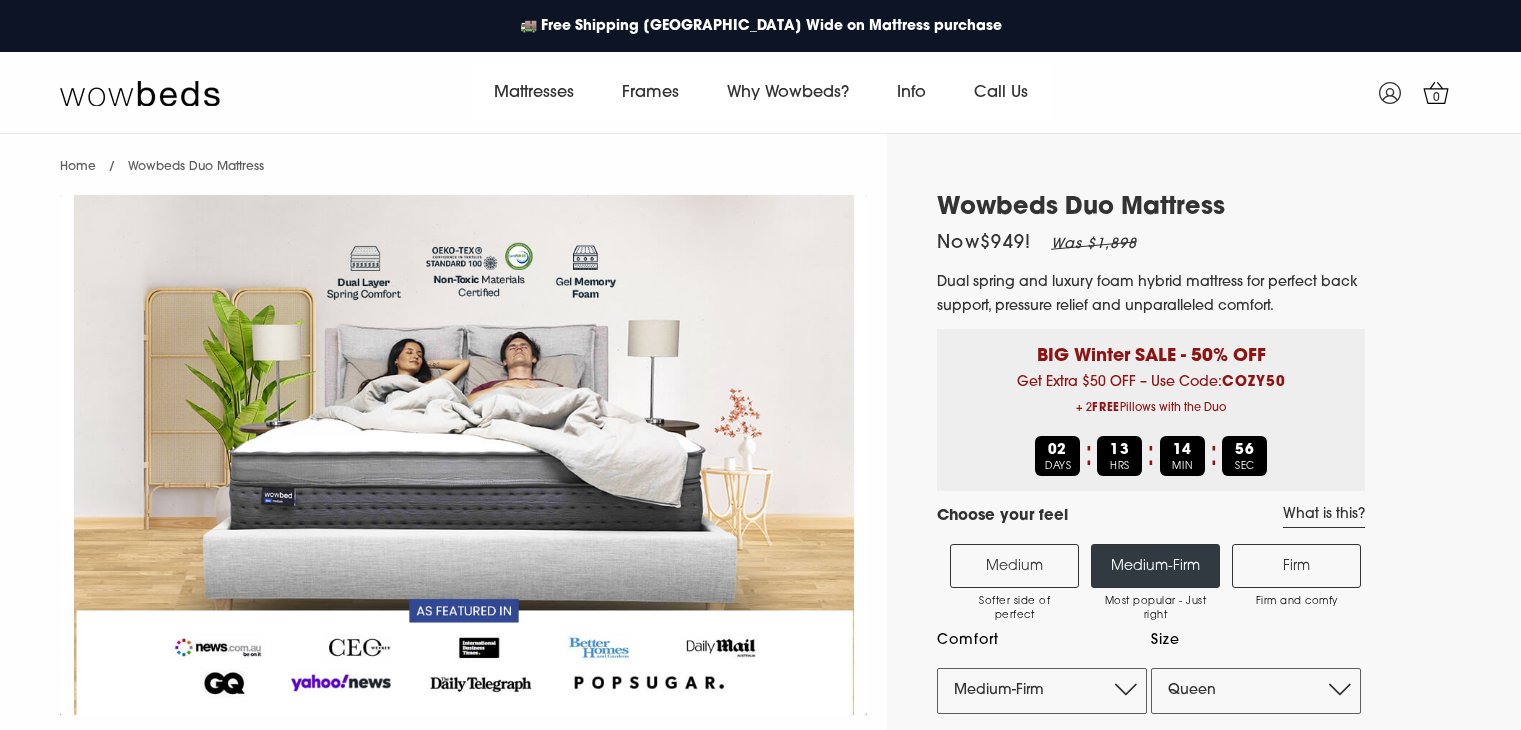 select on "Medium-Firm" 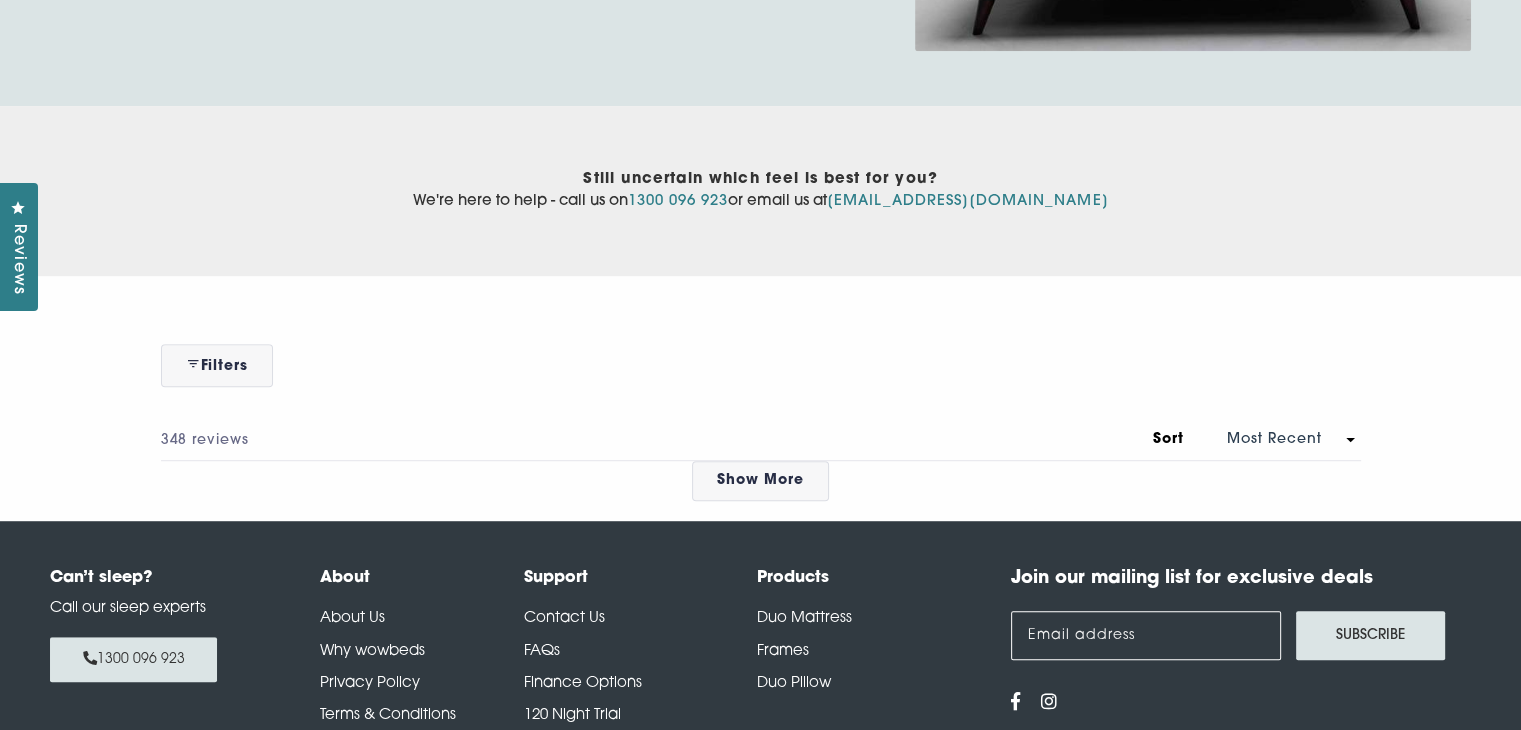 scroll, scrollTop: 0, scrollLeft: 0, axis: both 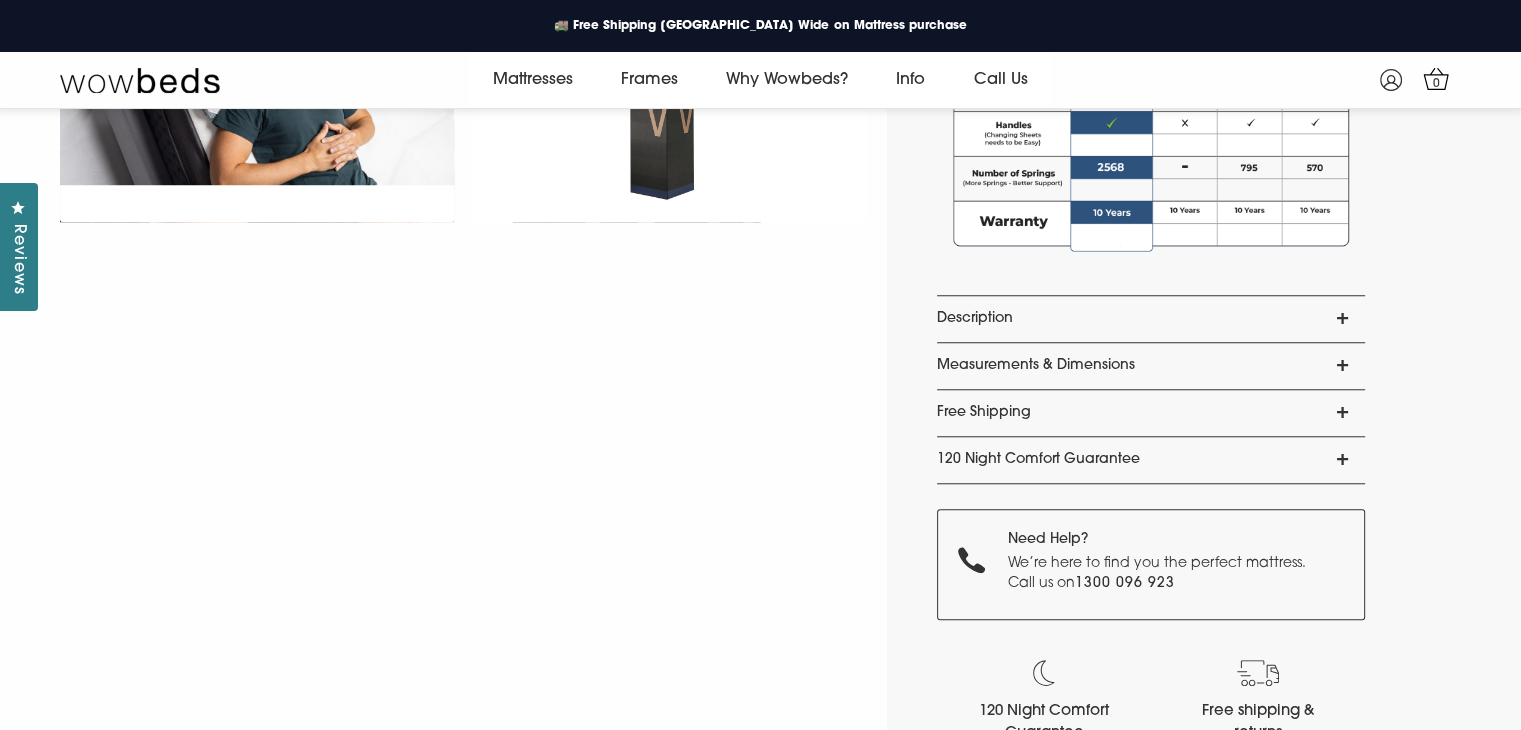 click on "Measurements & Dimensions" at bounding box center [1151, 366] 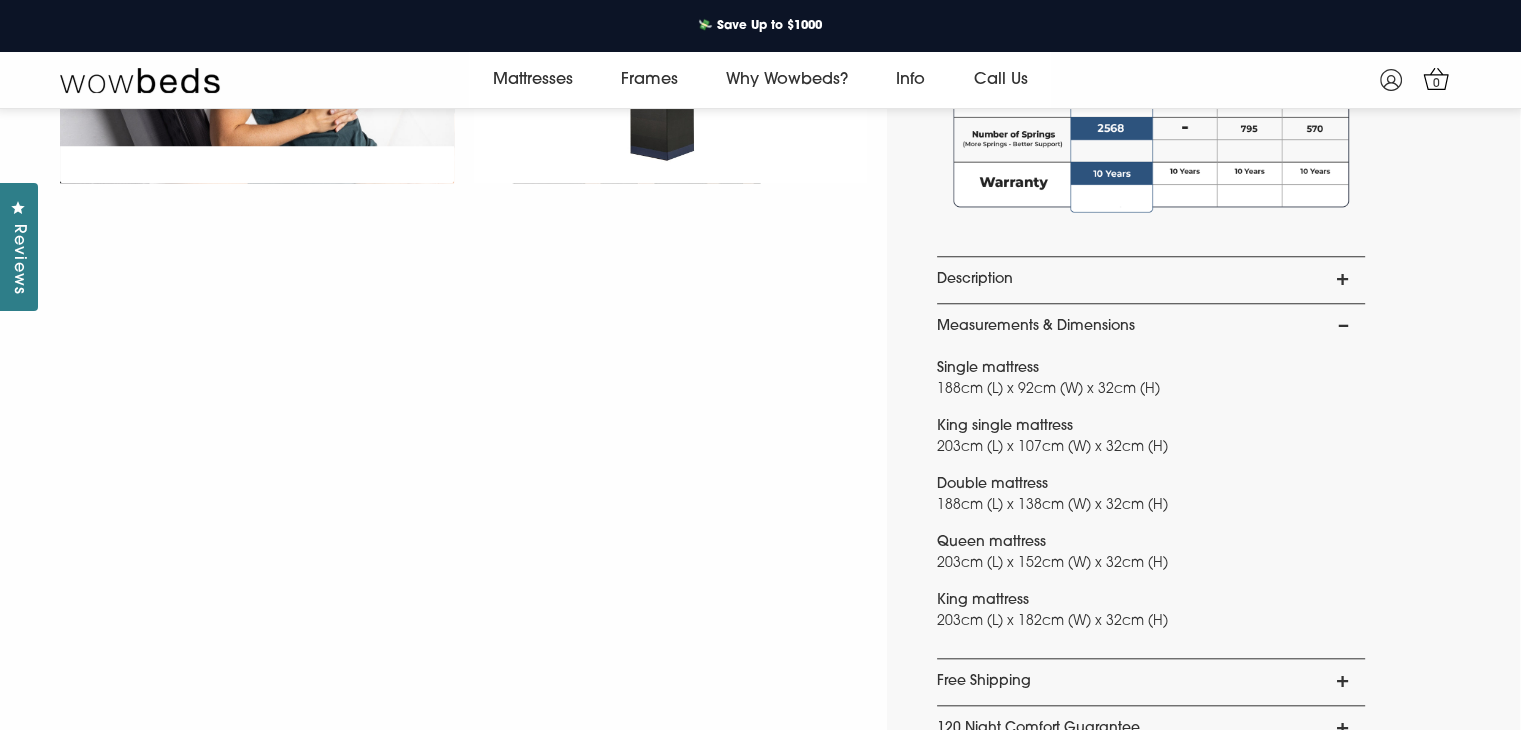 scroll, scrollTop: 1689, scrollLeft: 0, axis: vertical 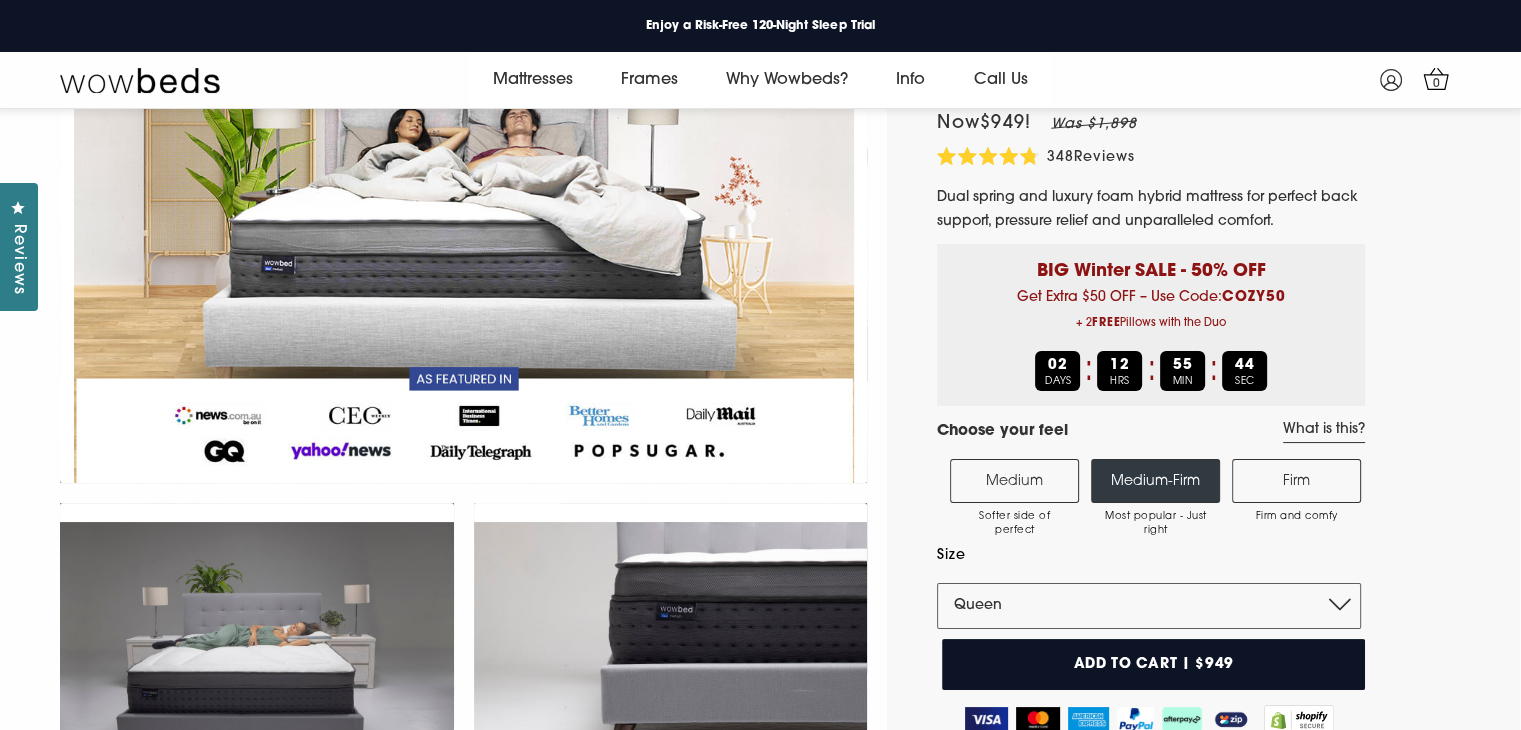 click on "What is this?" at bounding box center (1324, 432) 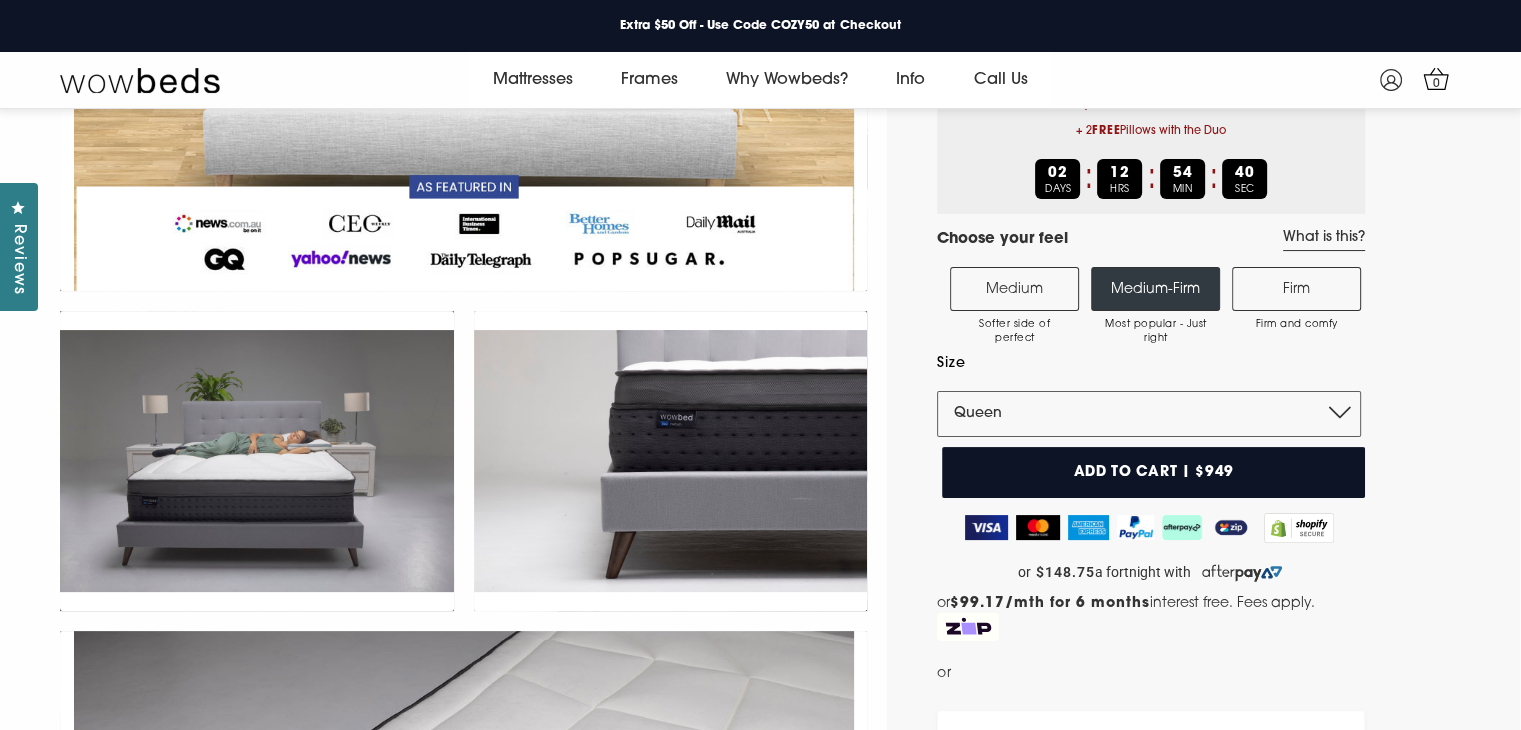scroll, scrollTop: 310, scrollLeft: 0, axis: vertical 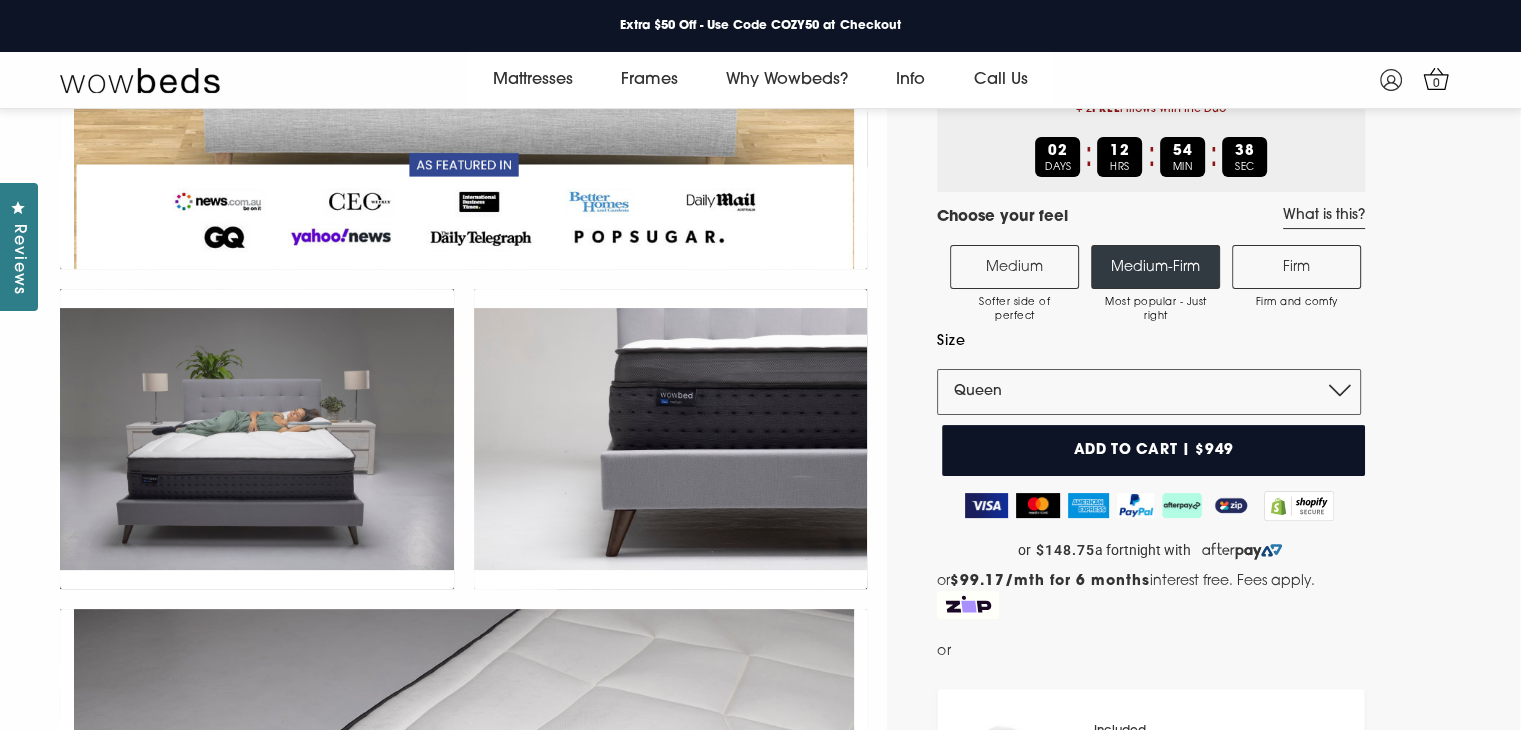 click on "Add to cart | $949" at bounding box center [1153, 450] 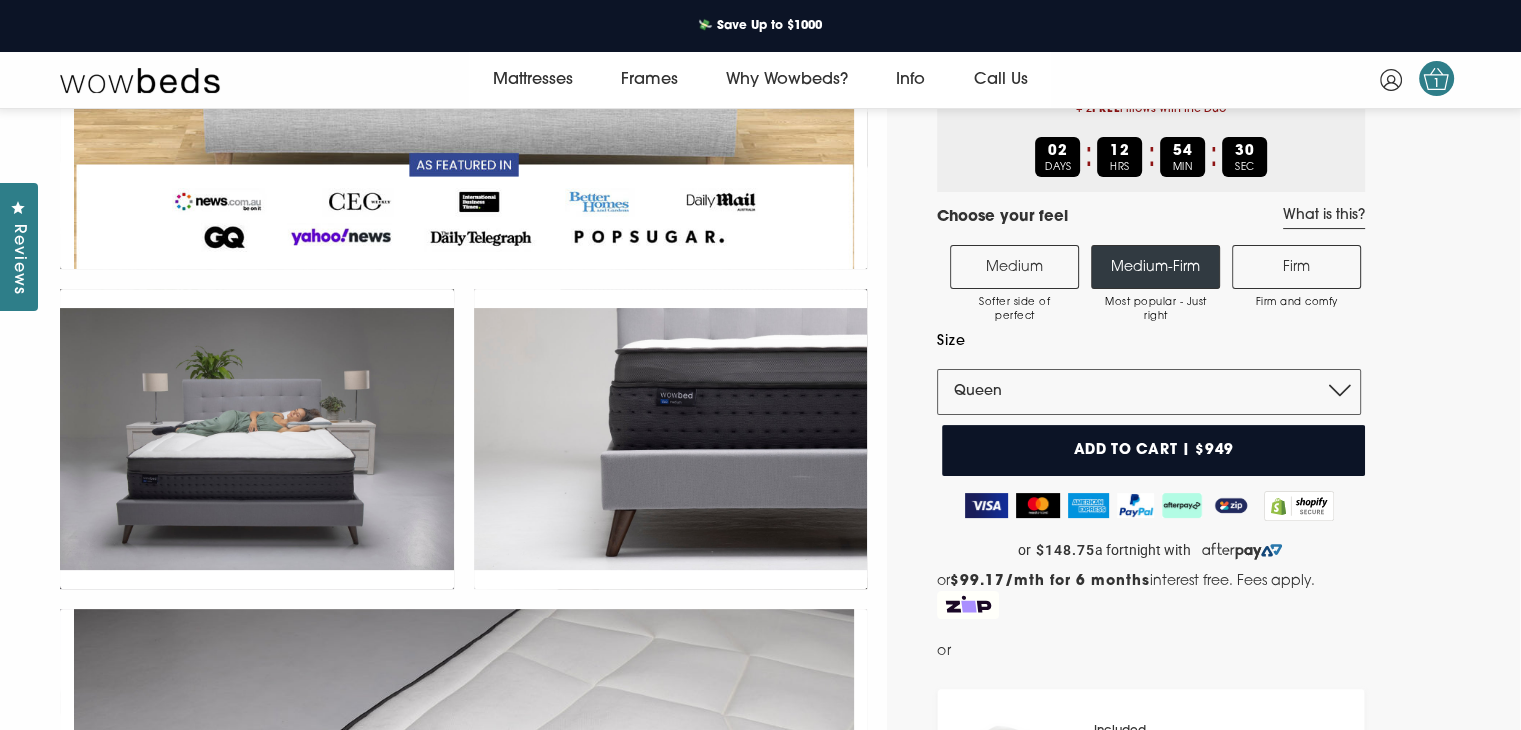 click on "1" at bounding box center (1437, 84) 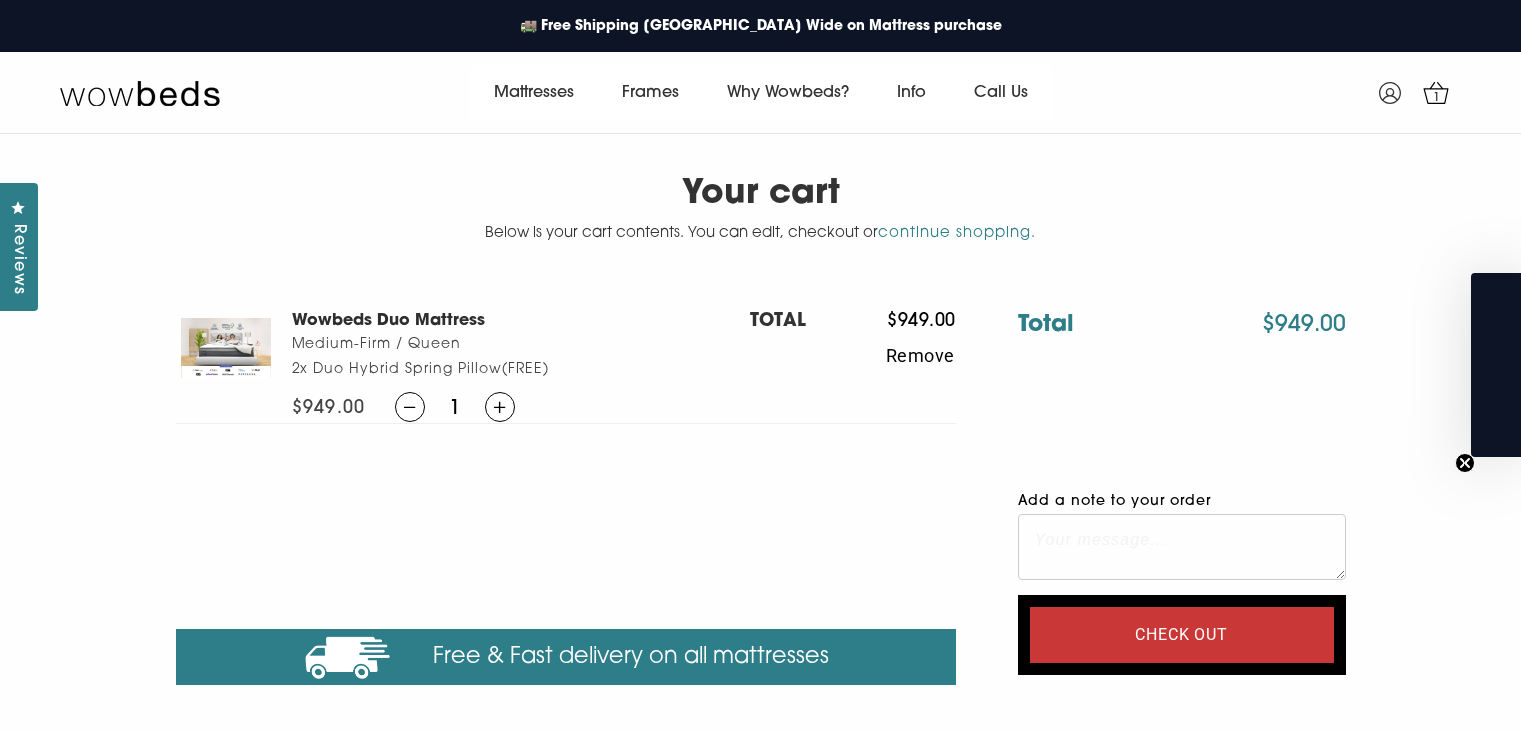 scroll, scrollTop: 0, scrollLeft: 0, axis: both 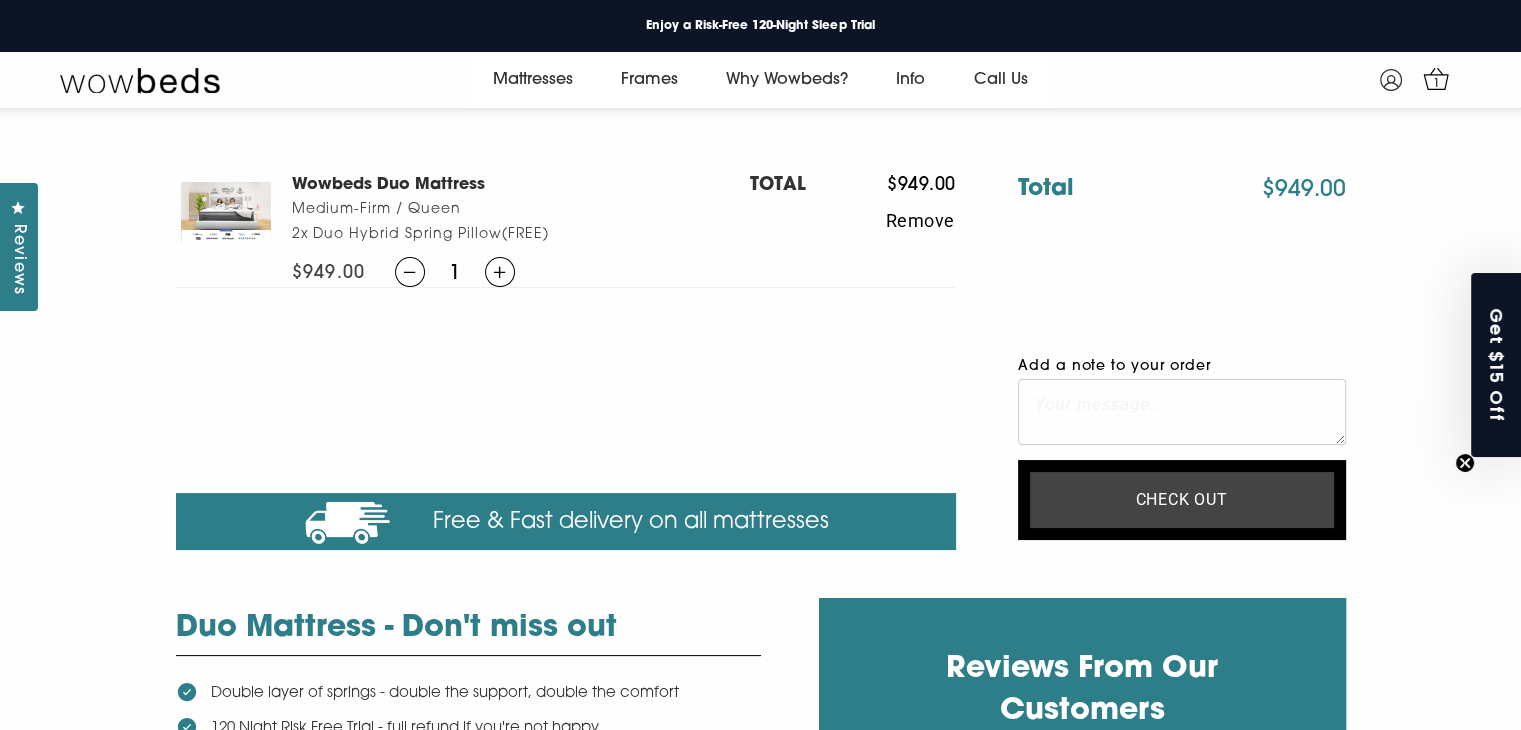 click on "Check out" at bounding box center (1182, 500) 